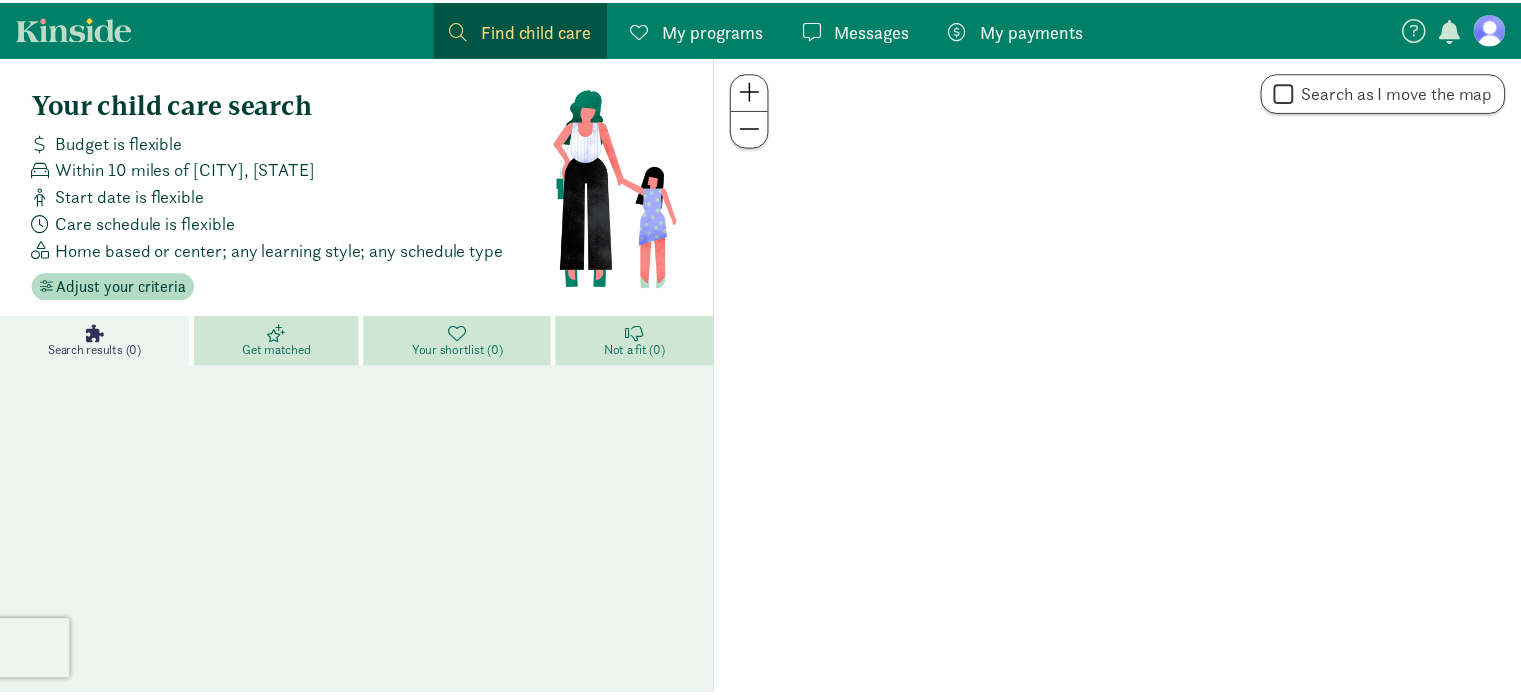 scroll, scrollTop: 0, scrollLeft: 0, axis: both 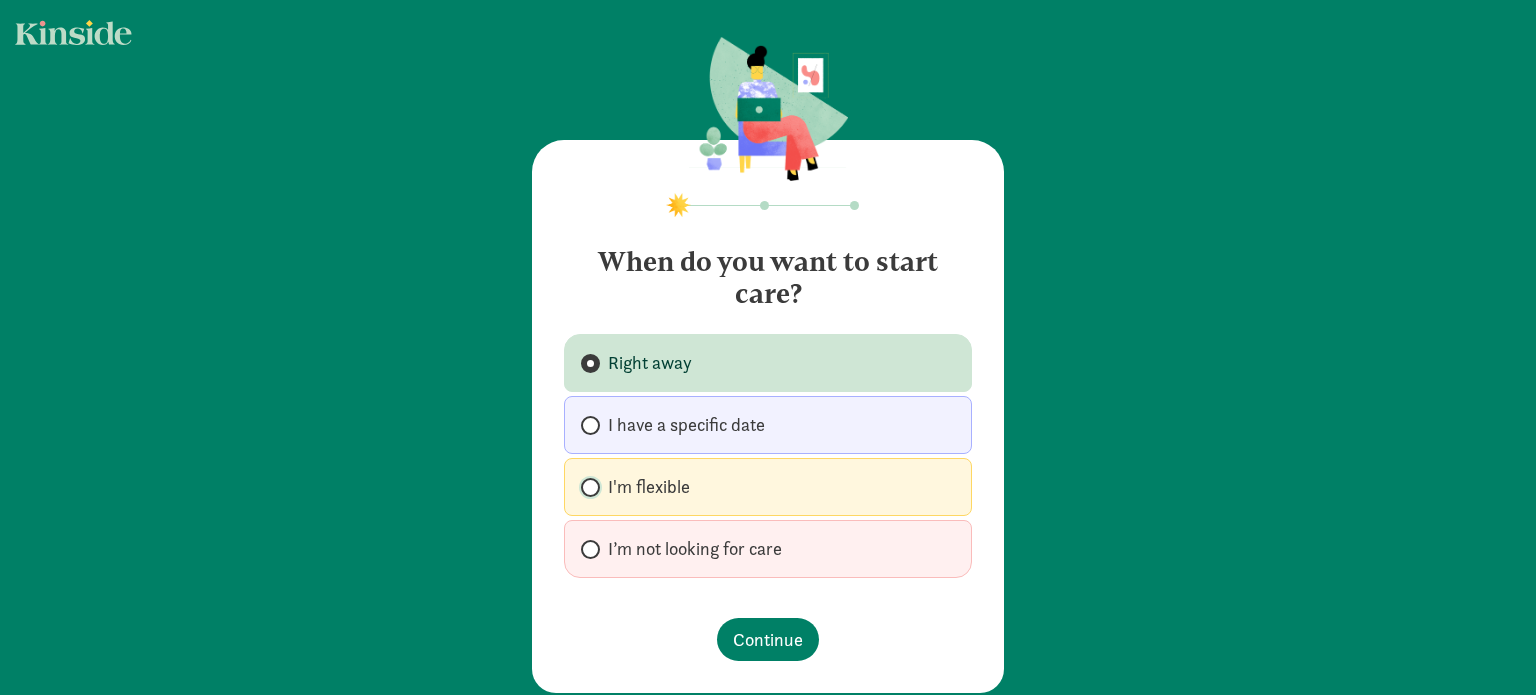 click on "I'm flexible" at bounding box center (587, 487) 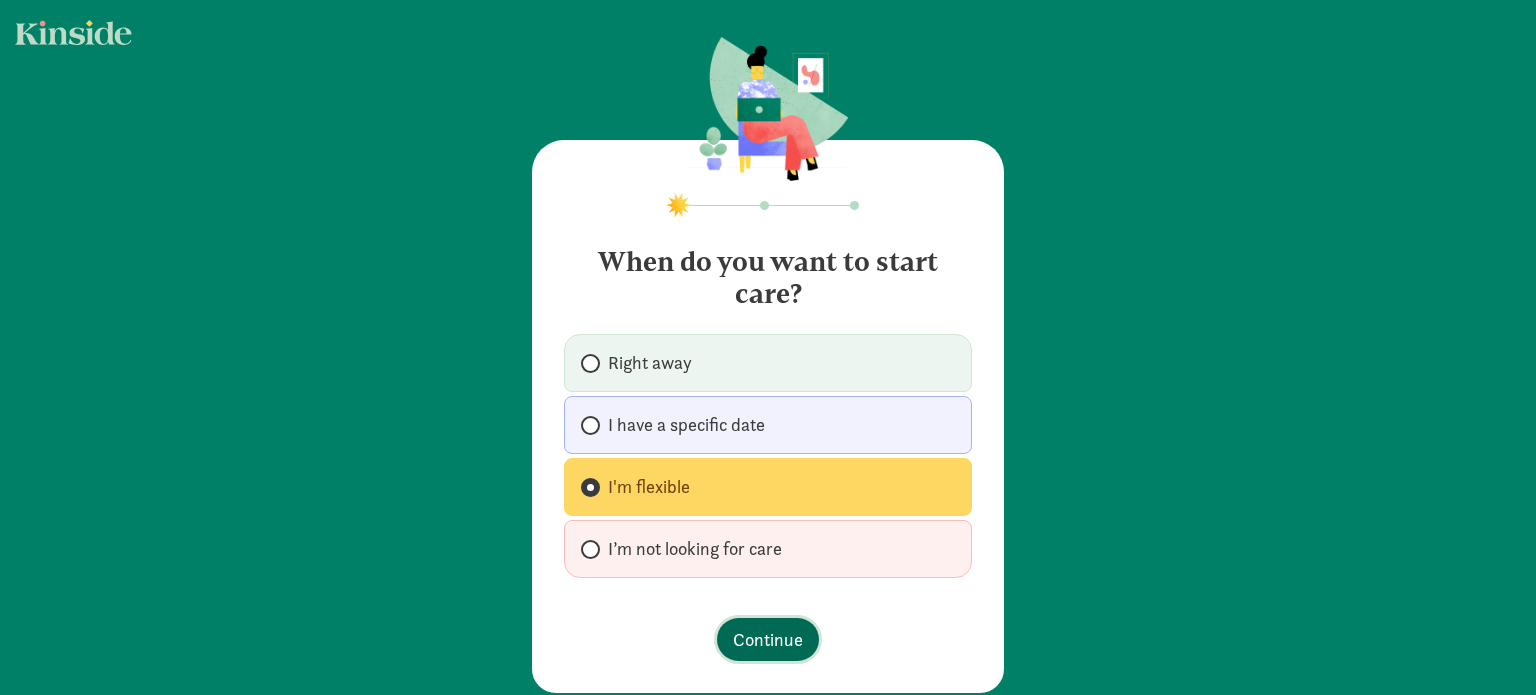 click on "Continue" at bounding box center [768, 639] 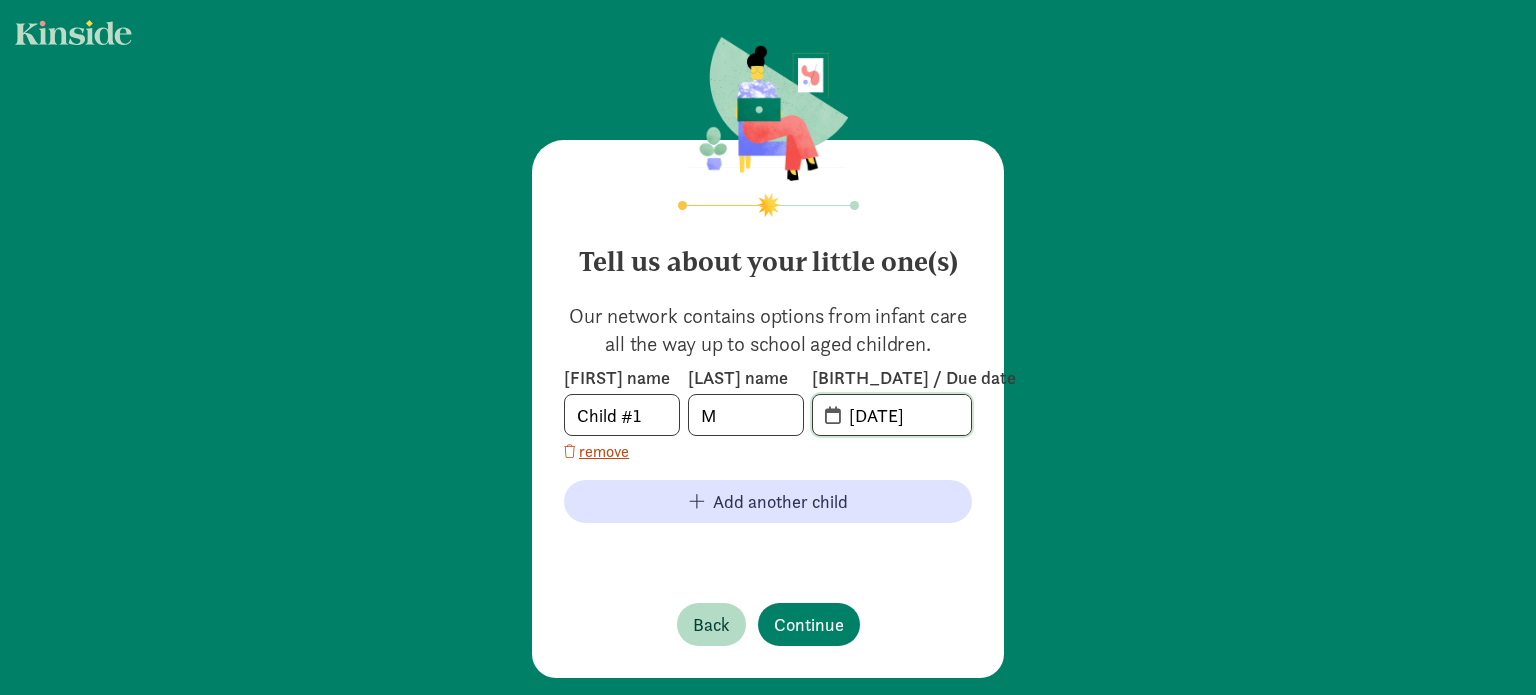 click on "08-03-2025" 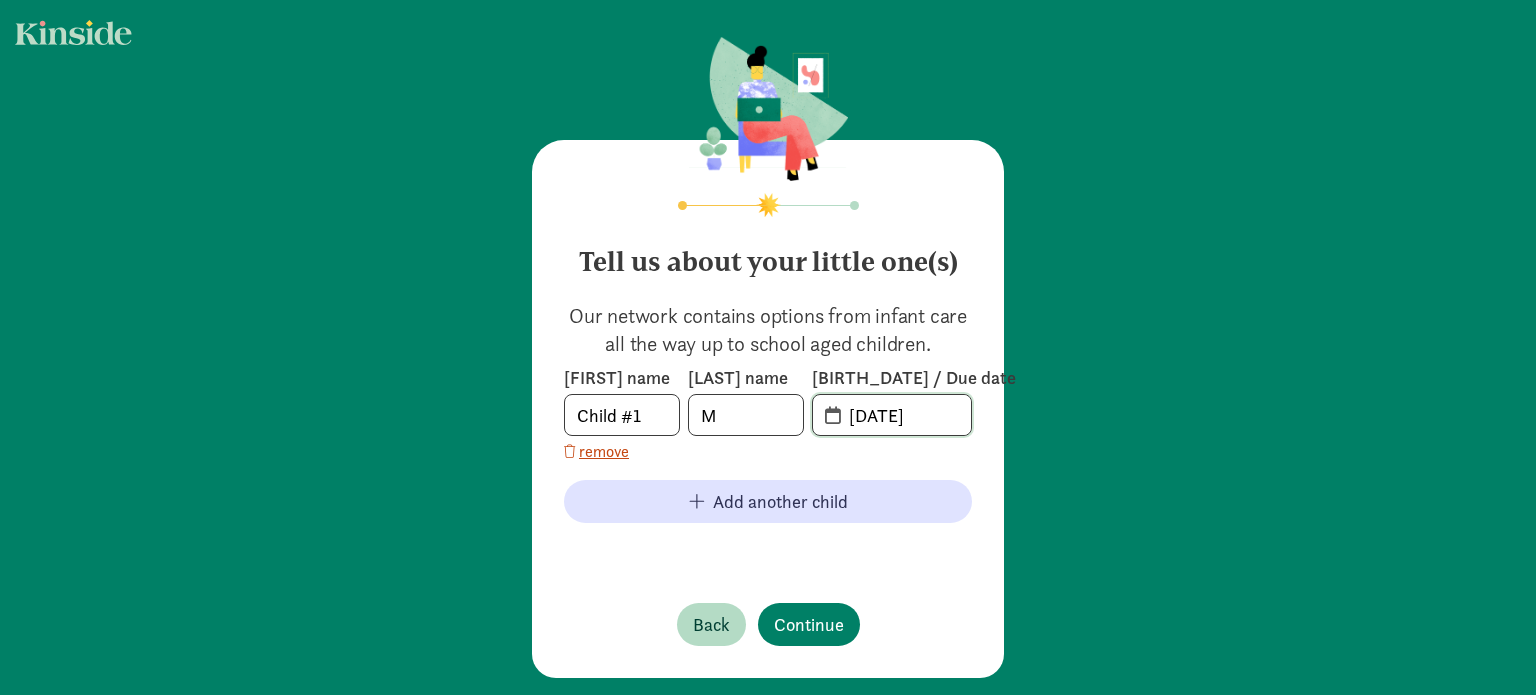 click on "08-03-2025" 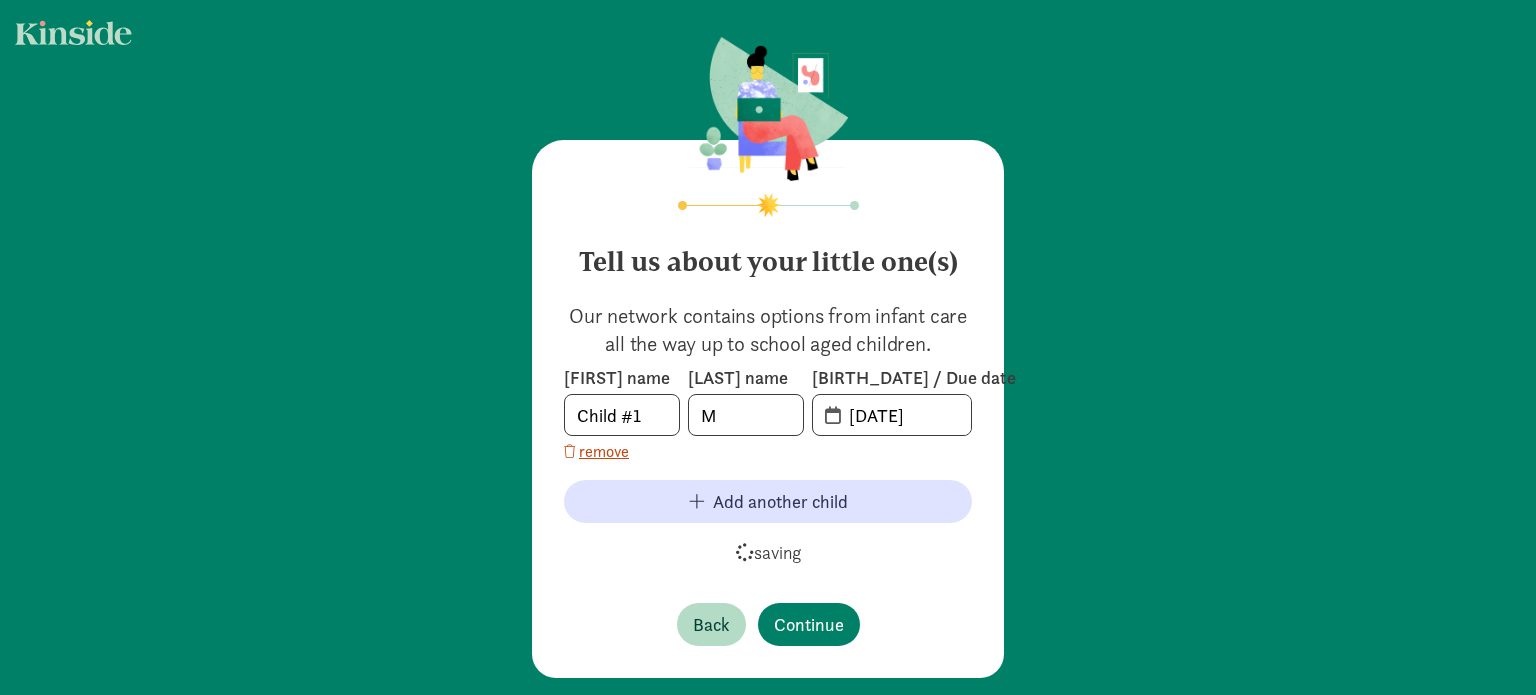 click on "saving" 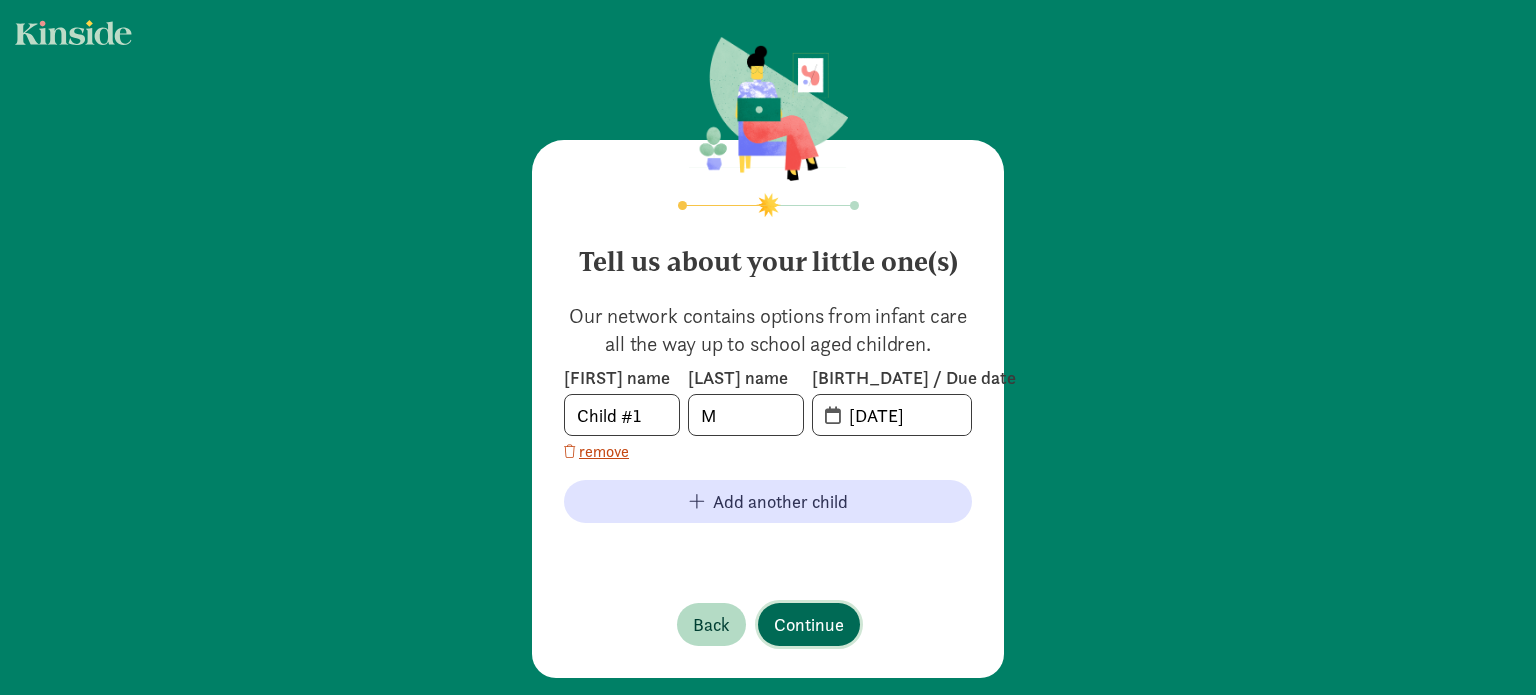 click on "Continue" at bounding box center [809, 624] 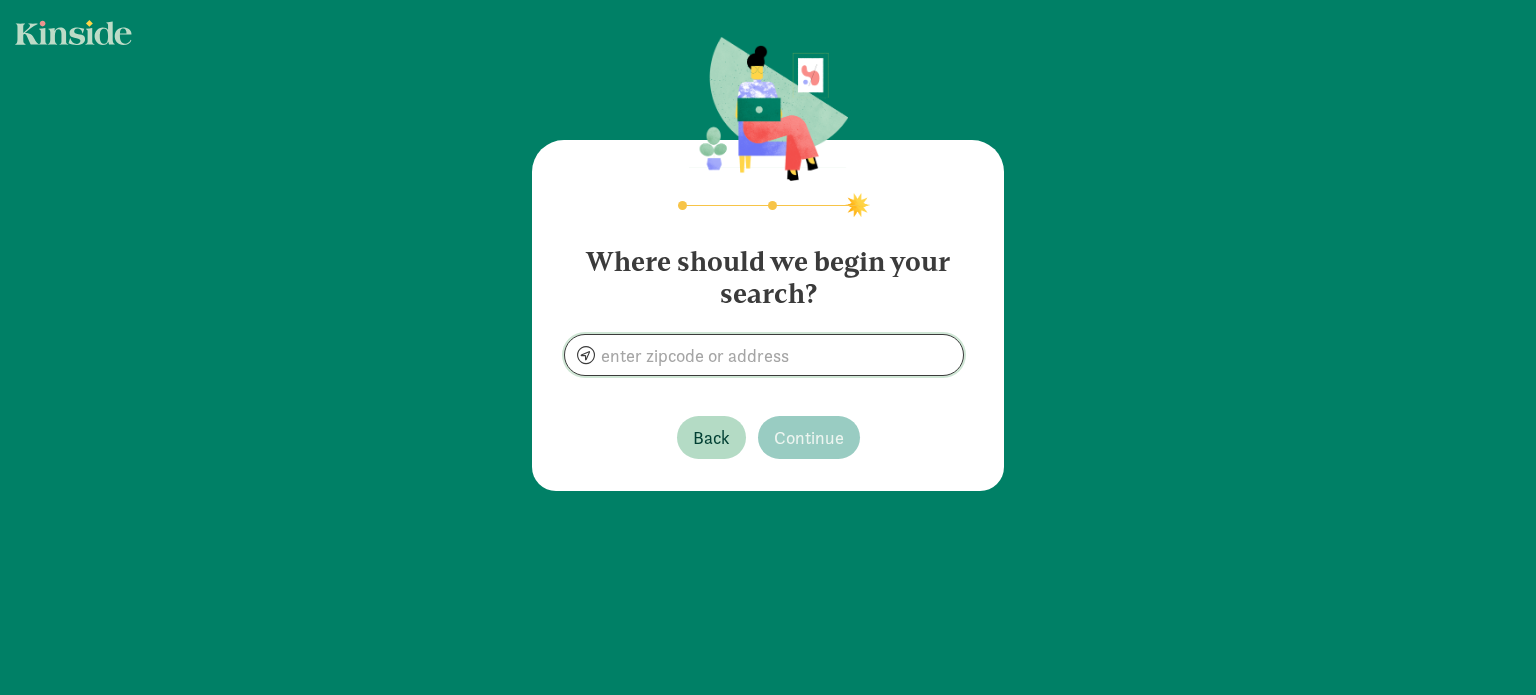 click 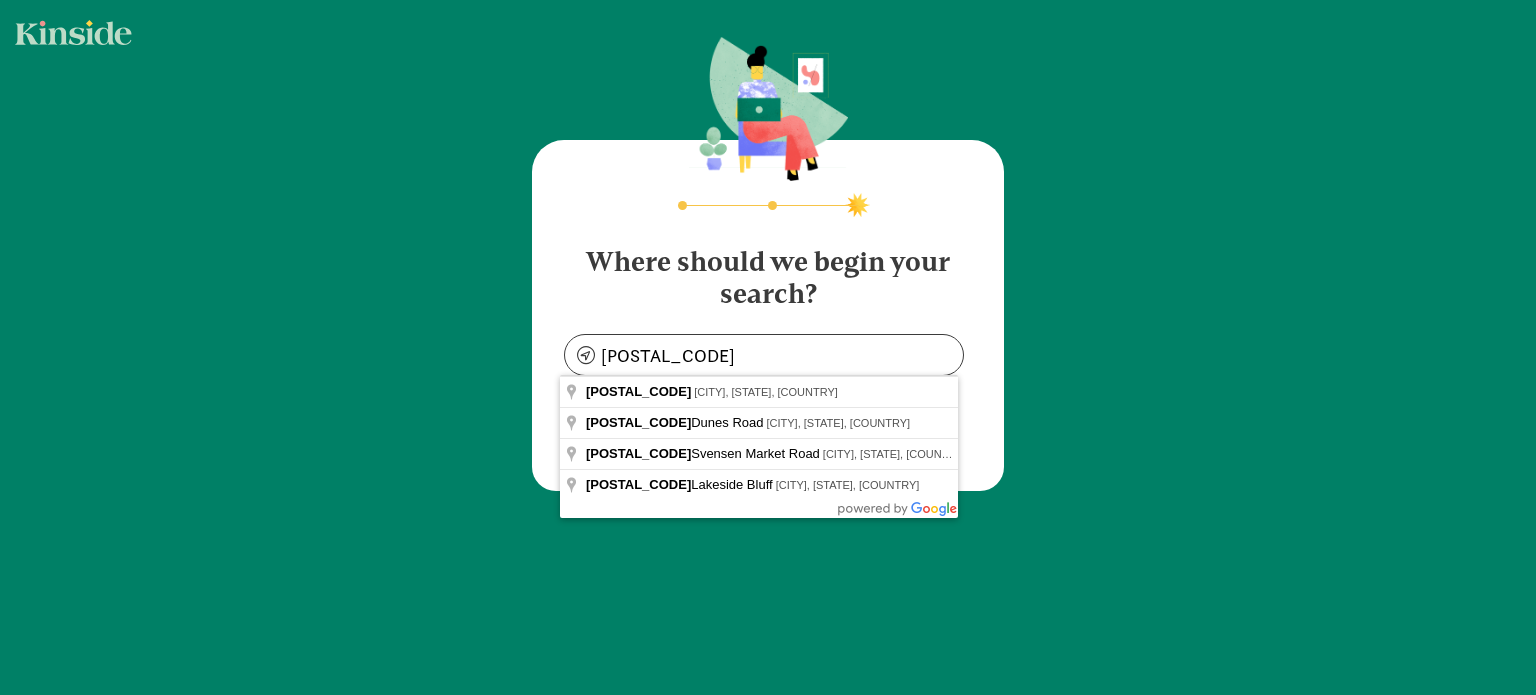 type on "Irvine, CA 92612, USA" 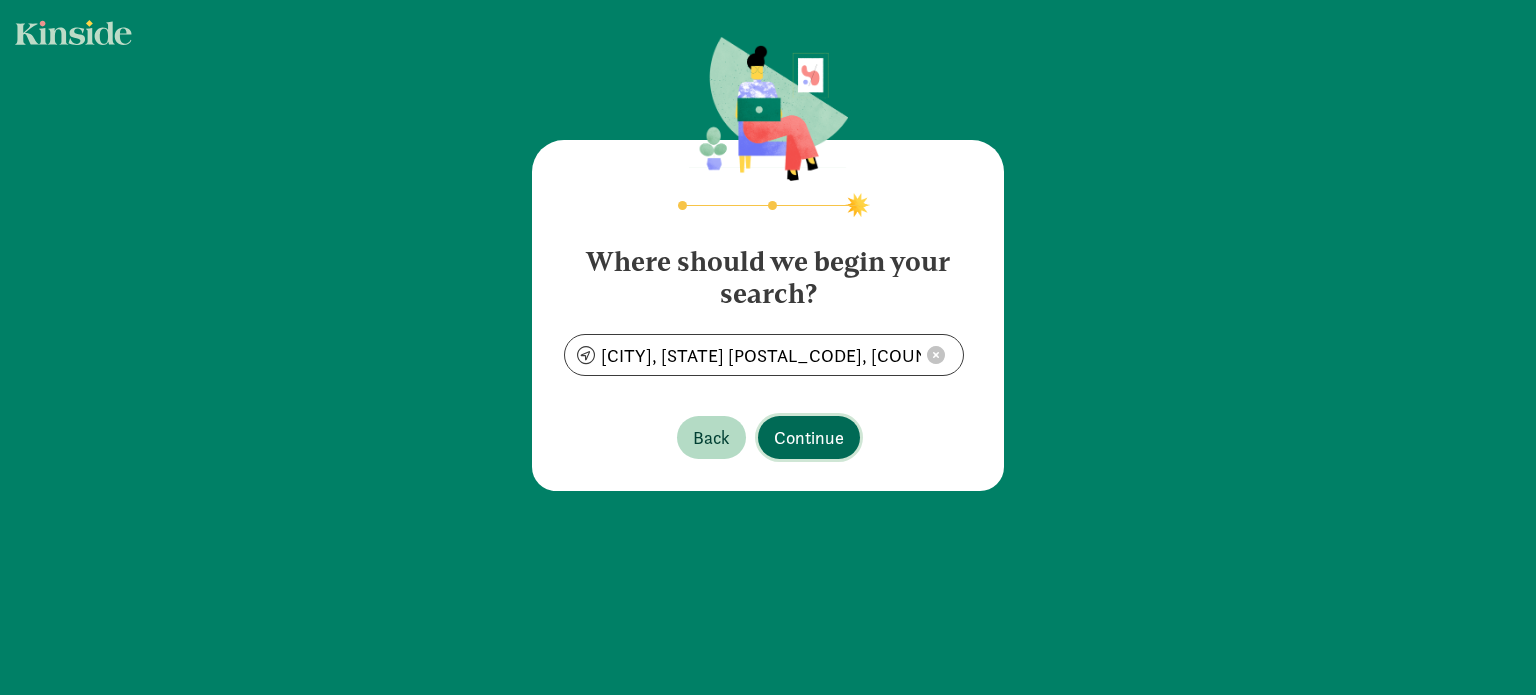 click on "Continue" at bounding box center (809, 437) 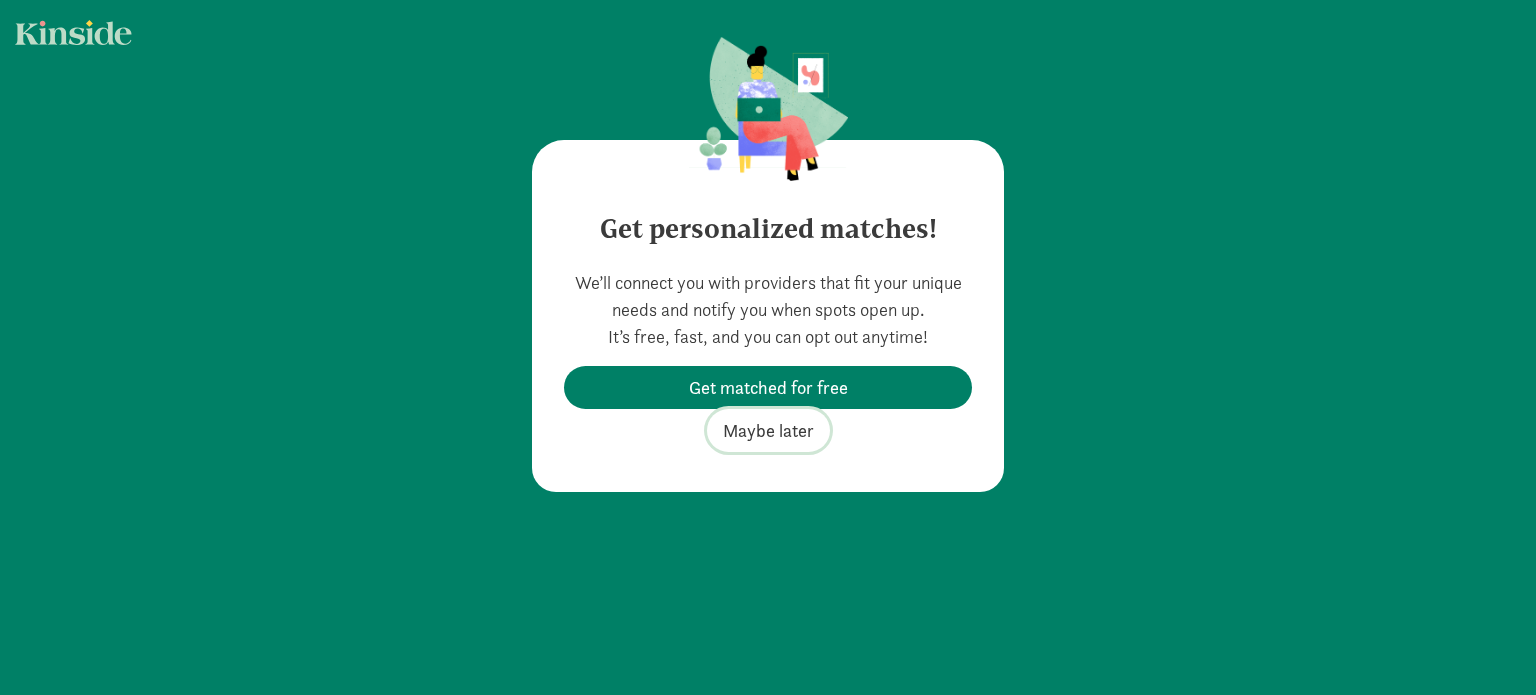 click on "Maybe later" at bounding box center (768, 430) 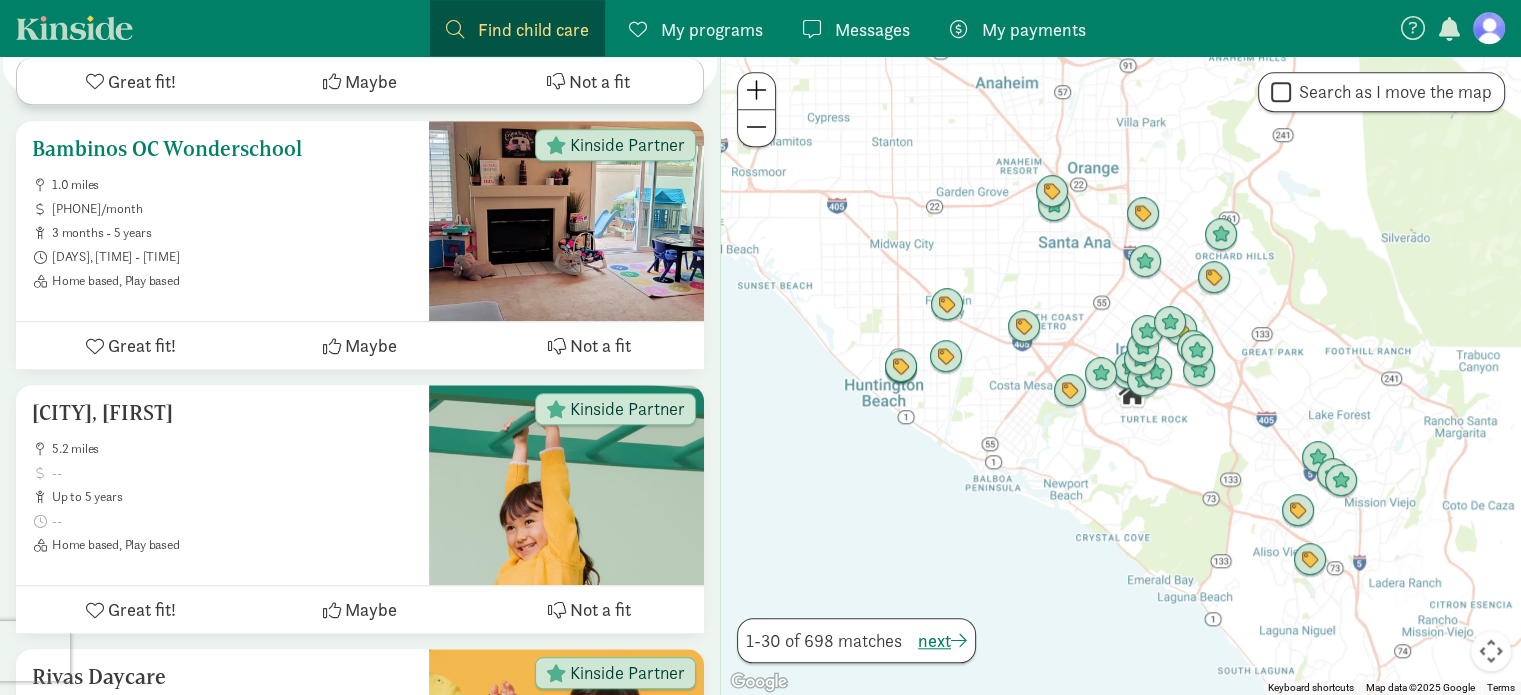 scroll, scrollTop: 1723, scrollLeft: 0, axis: vertical 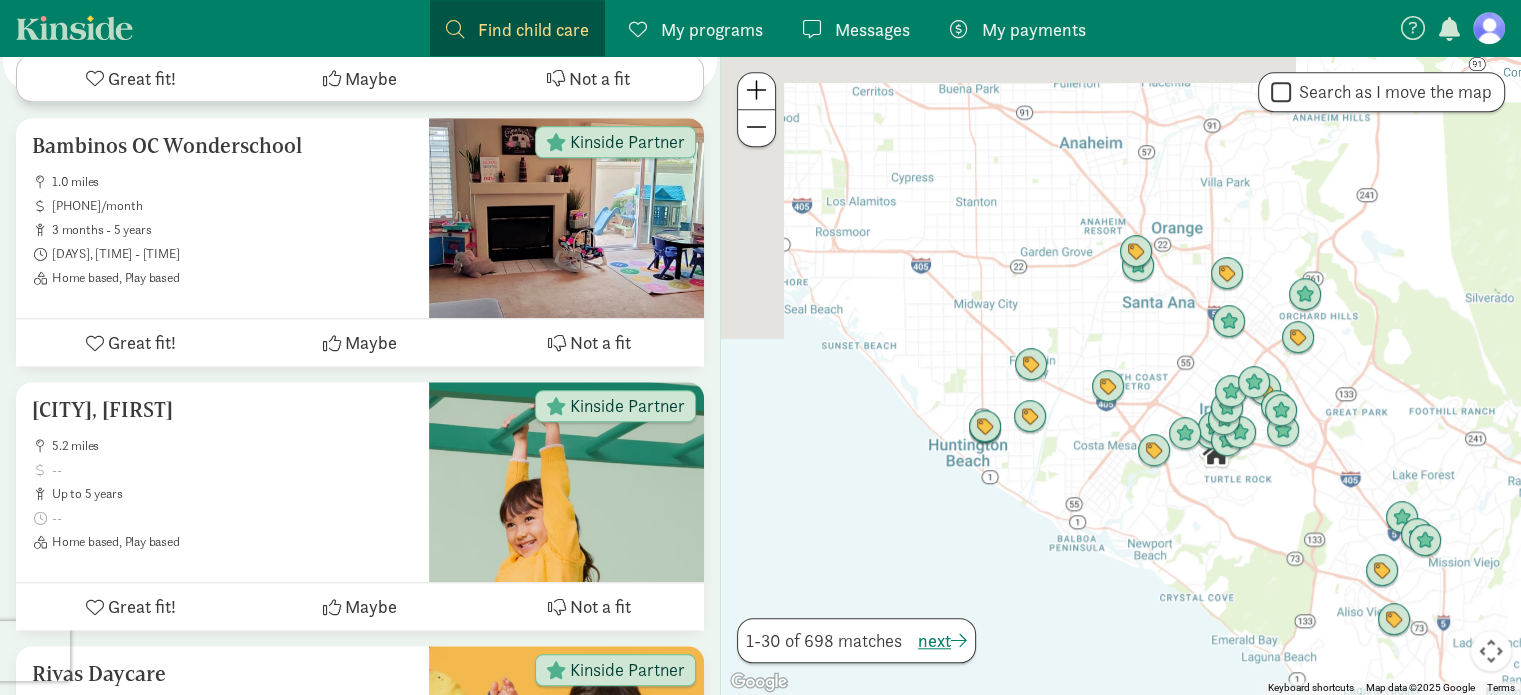 drag, startPoint x: 887, startPoint y: 289, endPoint x: 974, endPoint y: 350, distance: 106.25441 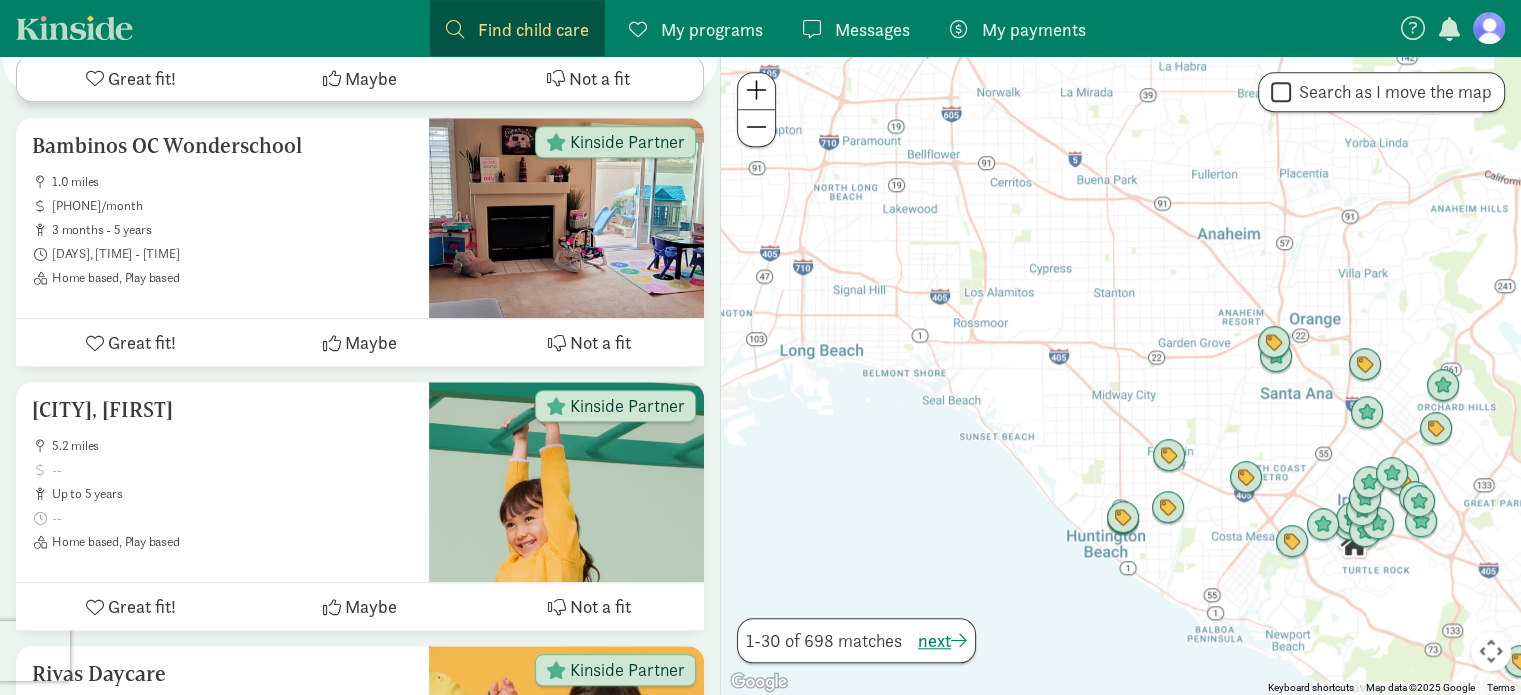 drag, startPoint x: 908, startPoint y: 303, endPoint x: 1049, endPoint y: 394, distance: 167.81537 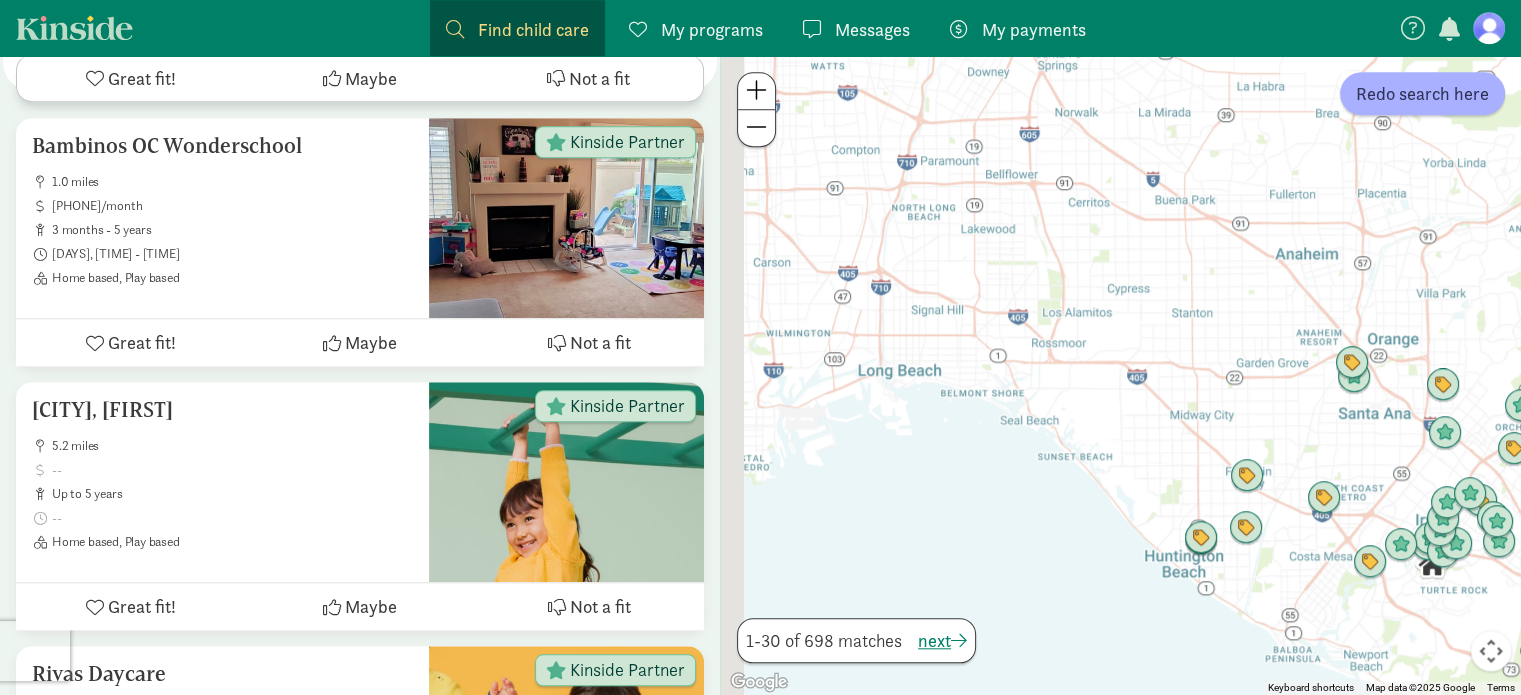 drag, startPoint x: 956, startPoint y: 280, endPoint x: 1040, endPoint y: 305, distance: 87.64131 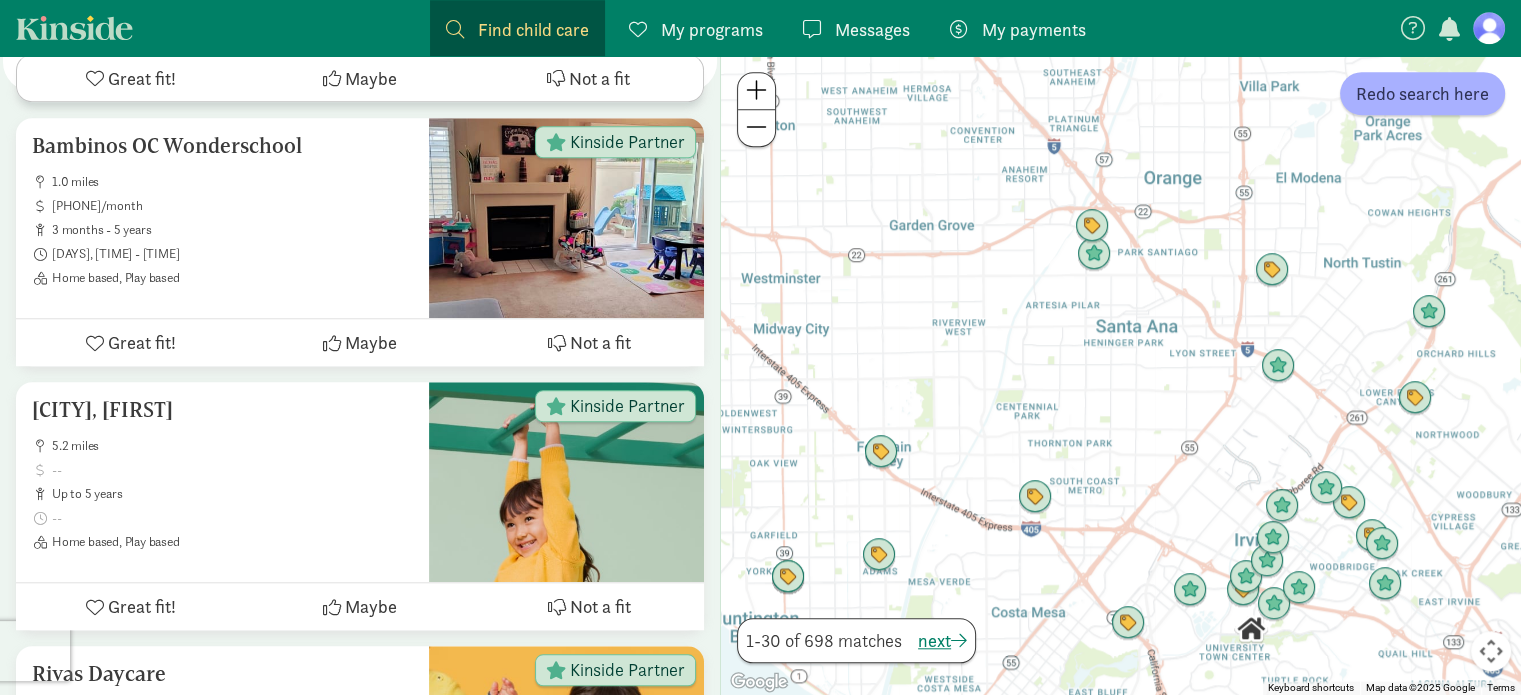 drag, startPoint x: 1360, startPoint y: 435, endPoint x: 1096, endPoint y: 371, distance: 271.64682 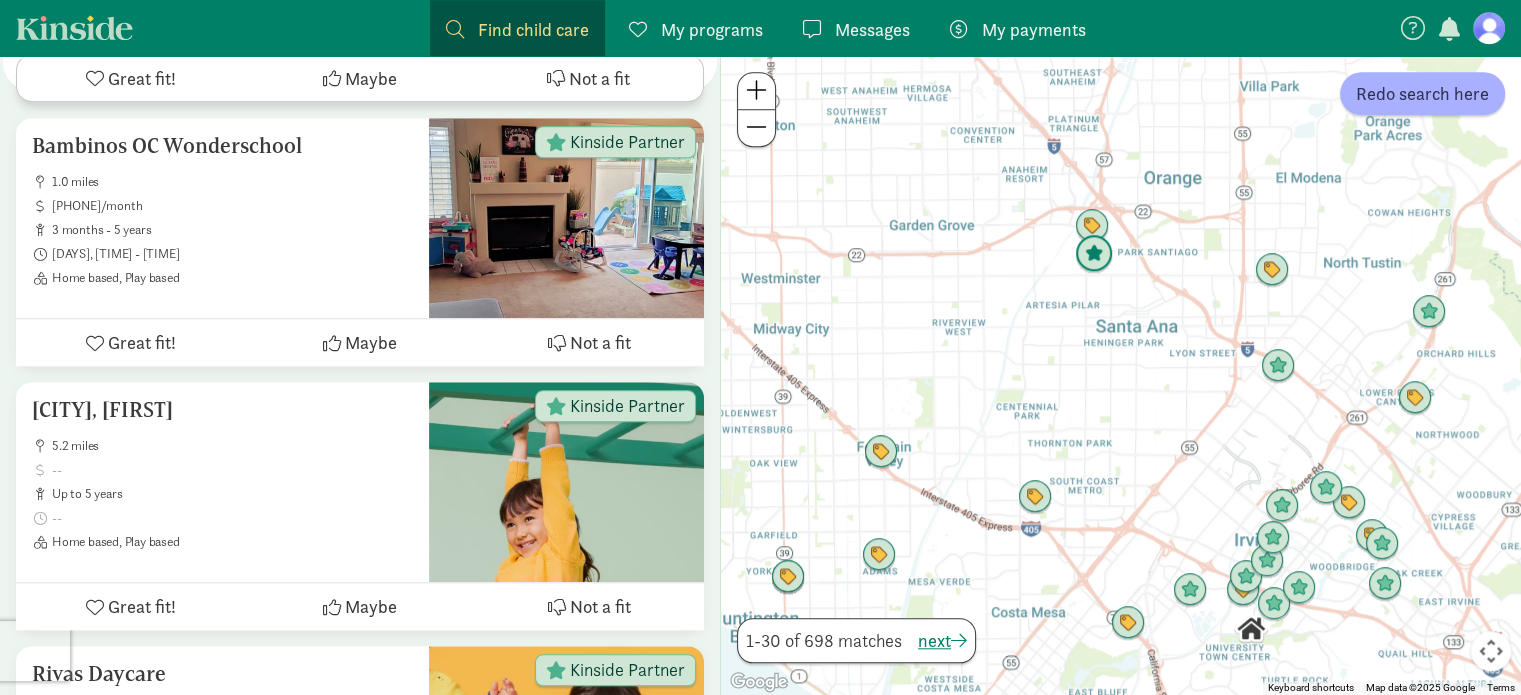 click at bounding box center [1094, 254] 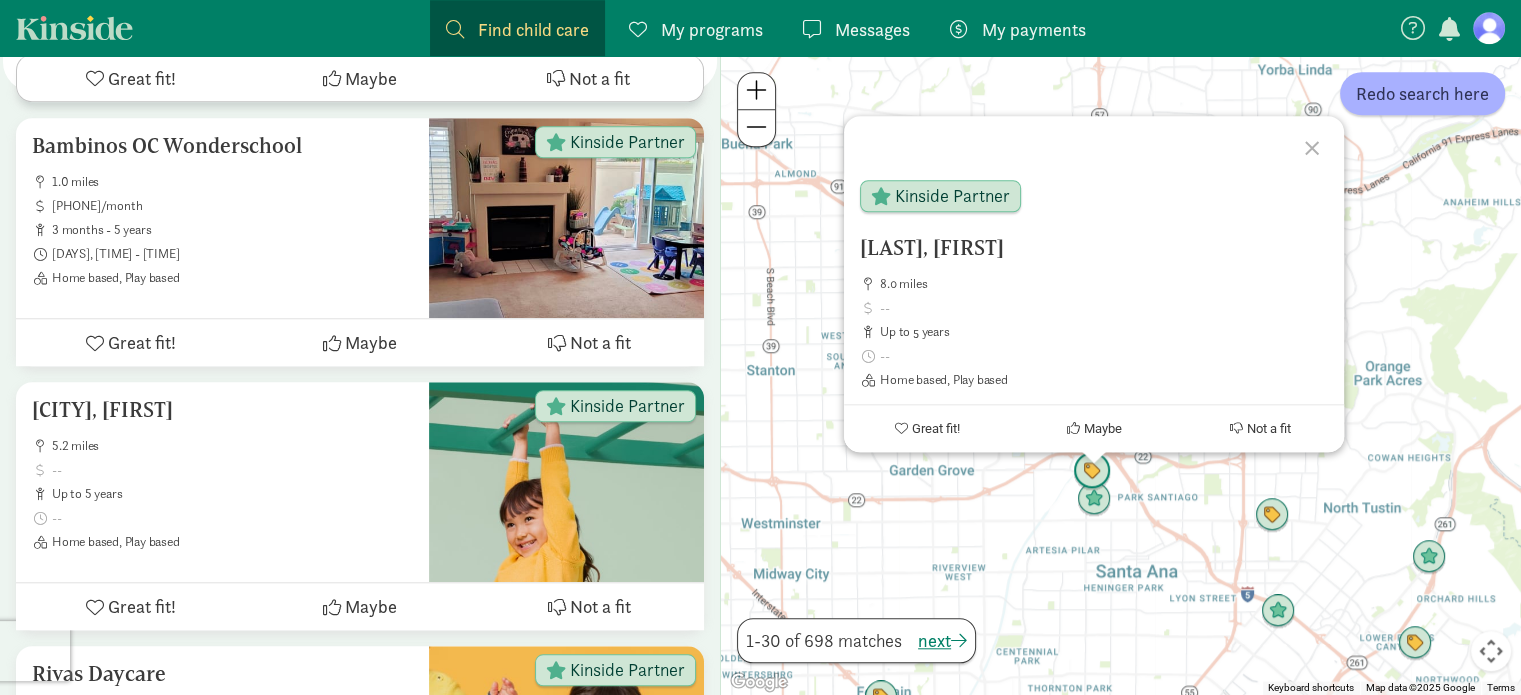 click at bounding box center (1092, 471) 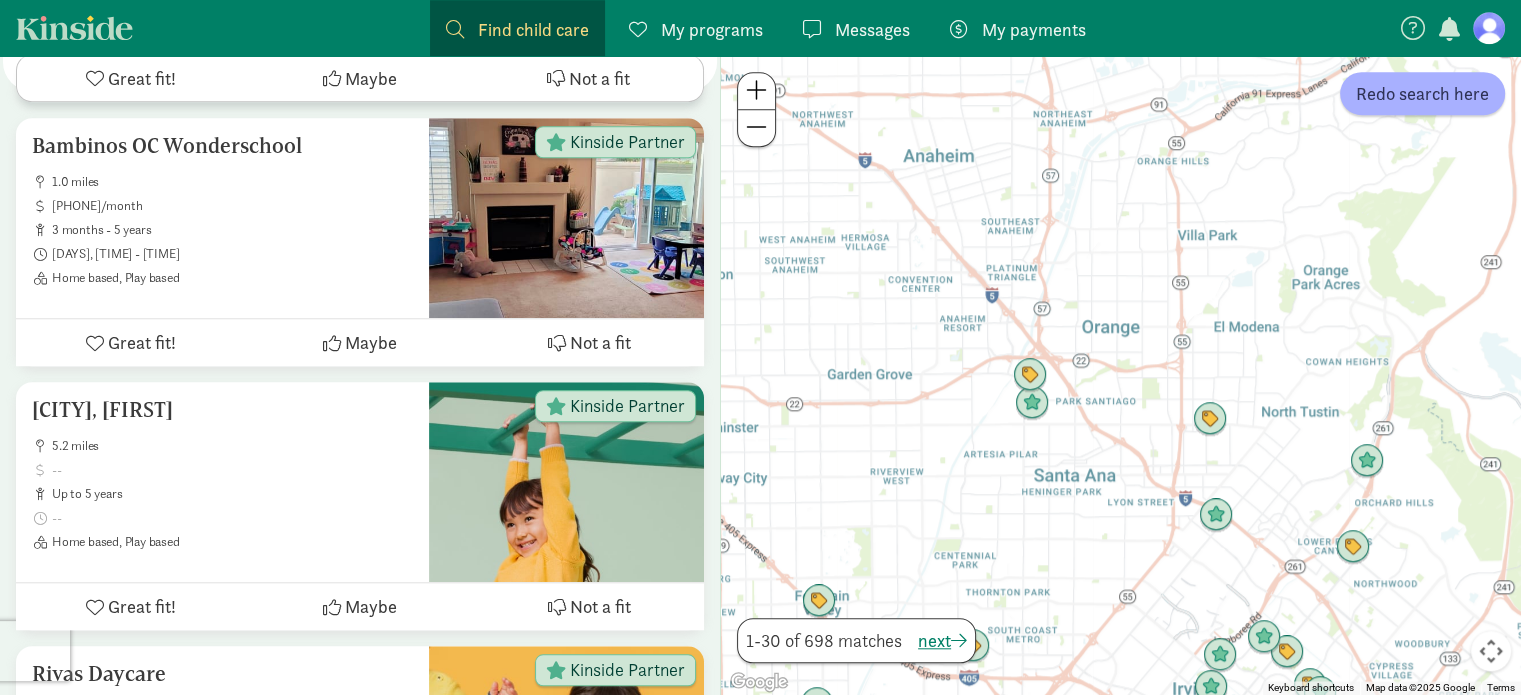 drag, startPoint x: 1196, startPoint y: 568, endPoint x: 1146, endPoint y: 400, distance: 175.28262 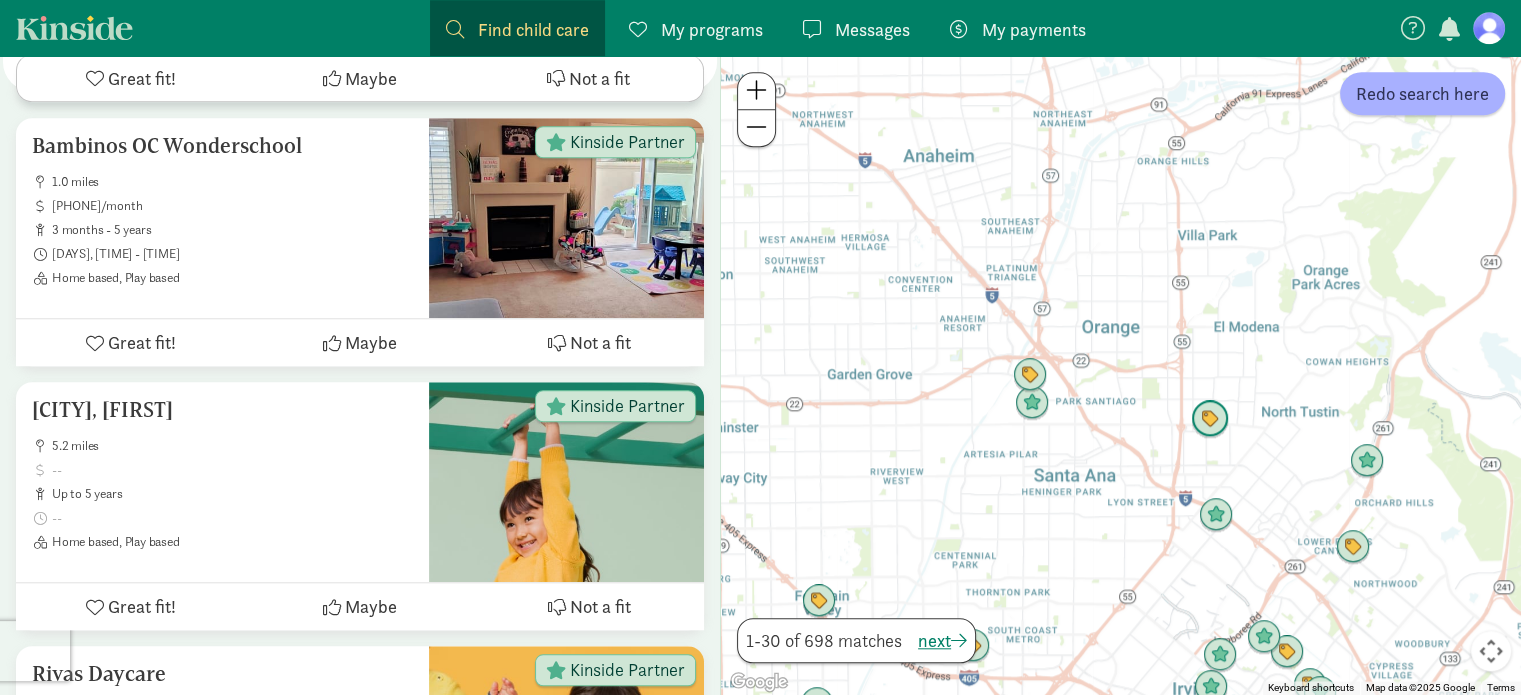 click at bounding box center [1210, 419] 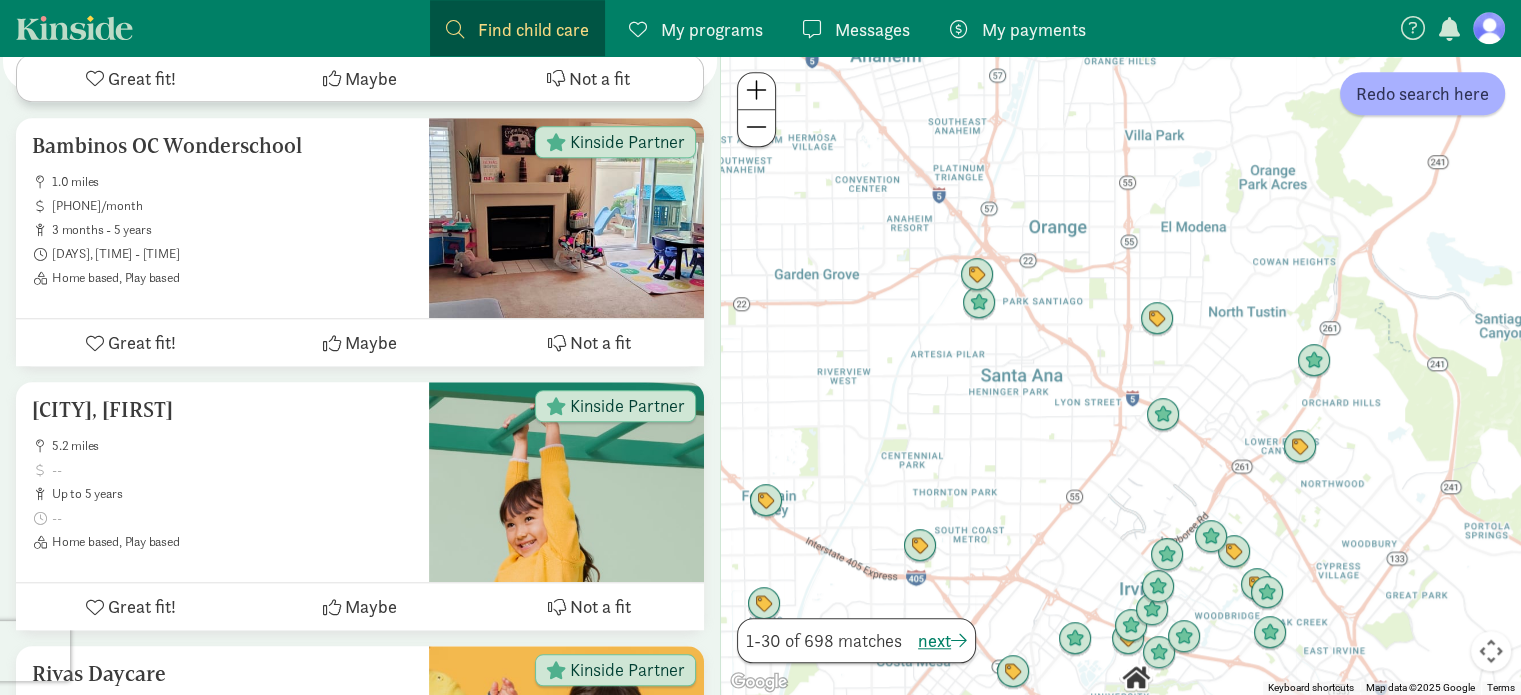 drag, startPoint x: 1132, startPoint y: 570, endPoint x: 1071, endPoint y: 330, distance: 247.63077 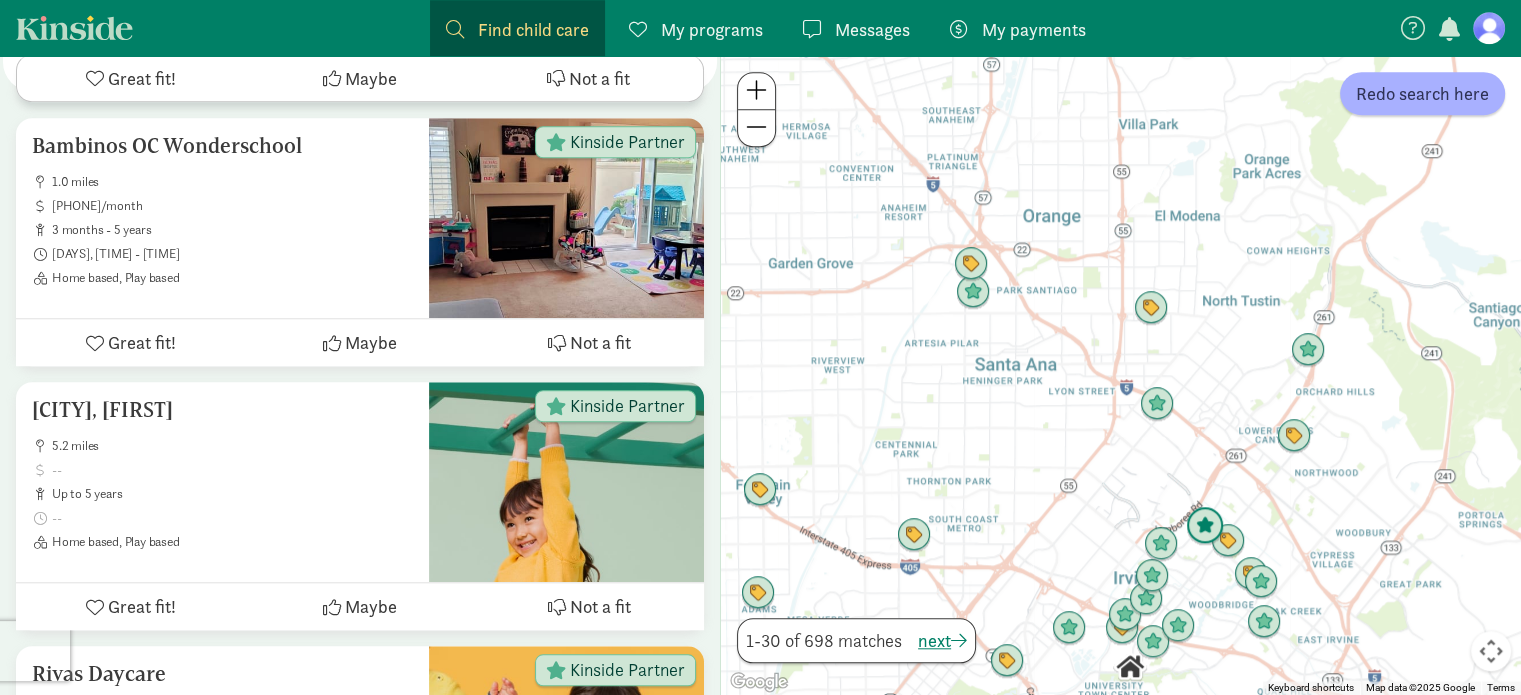 click at bounding box center (1205, 526) 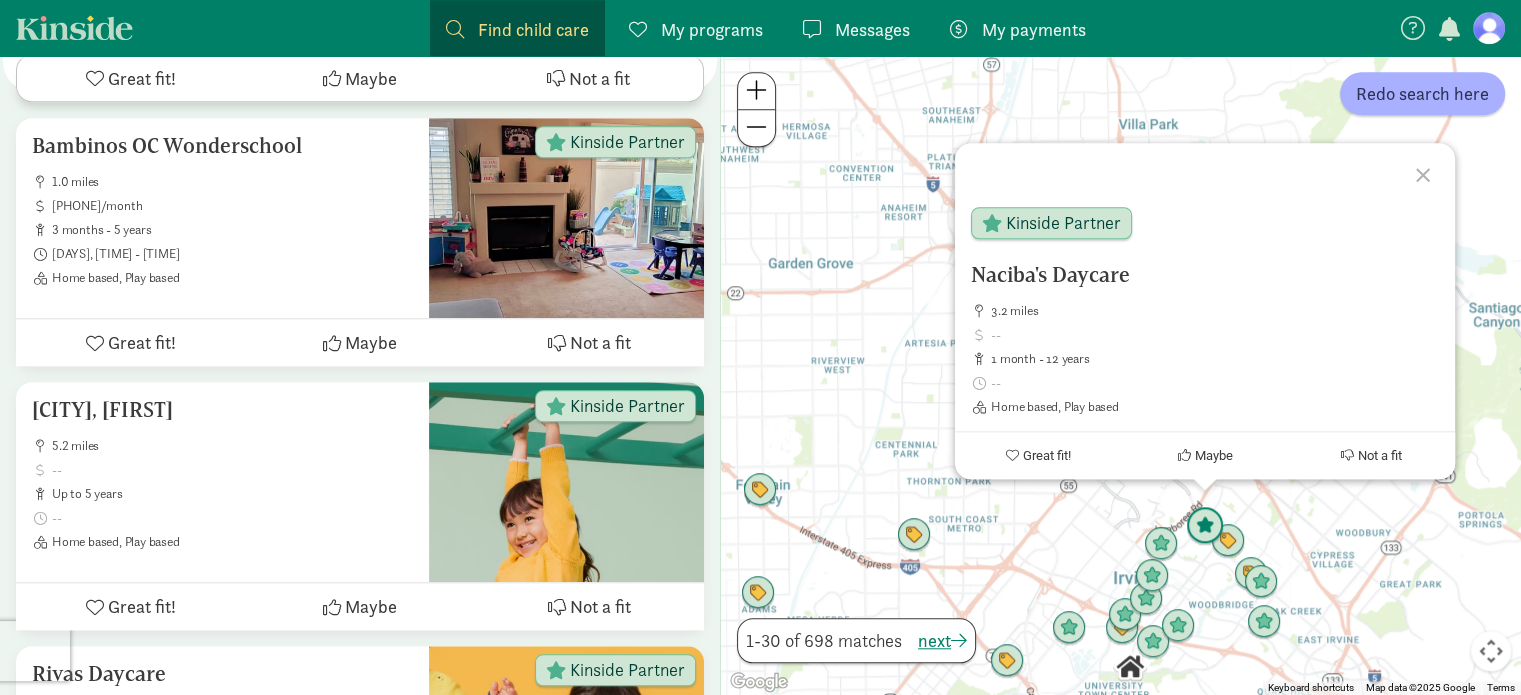 click at bounding box center (1205, 526) 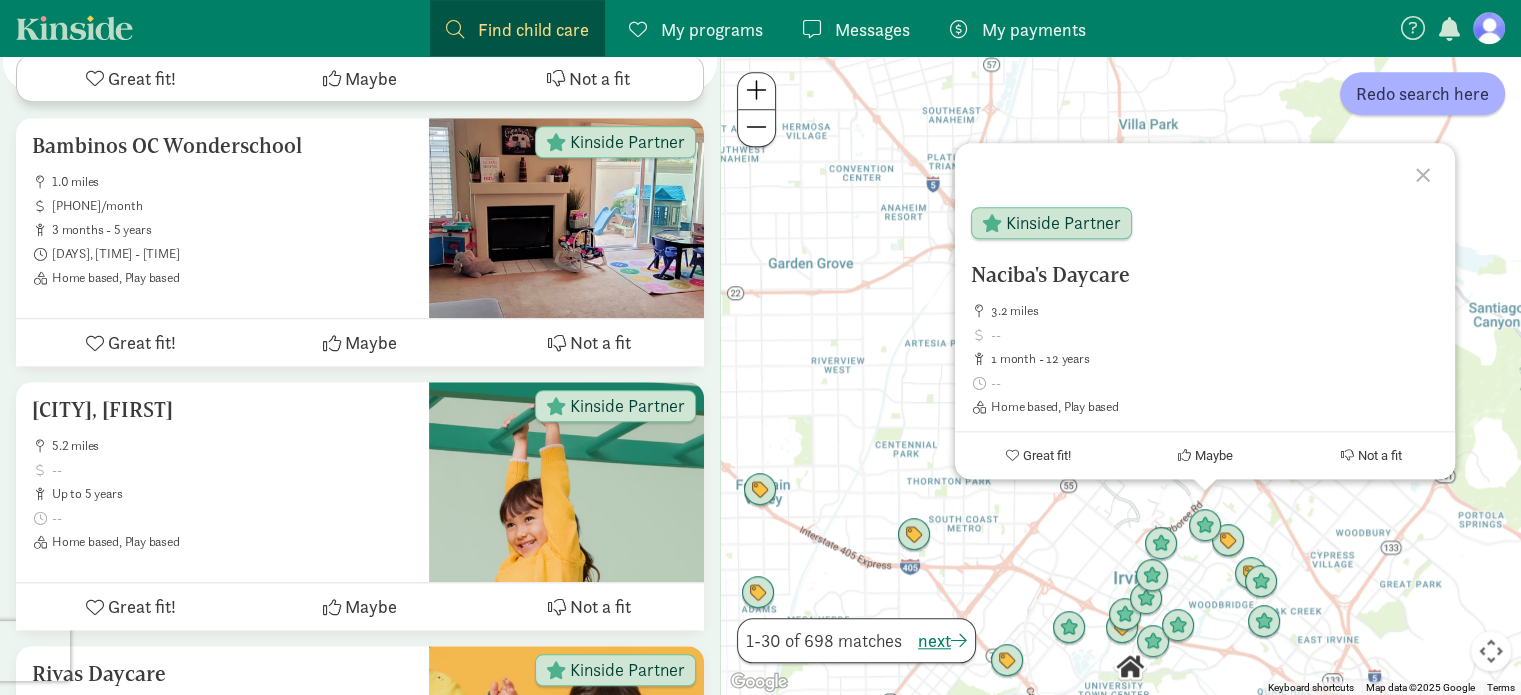 click on "Naciba's Daycare" at bounding box center [1205, 275] 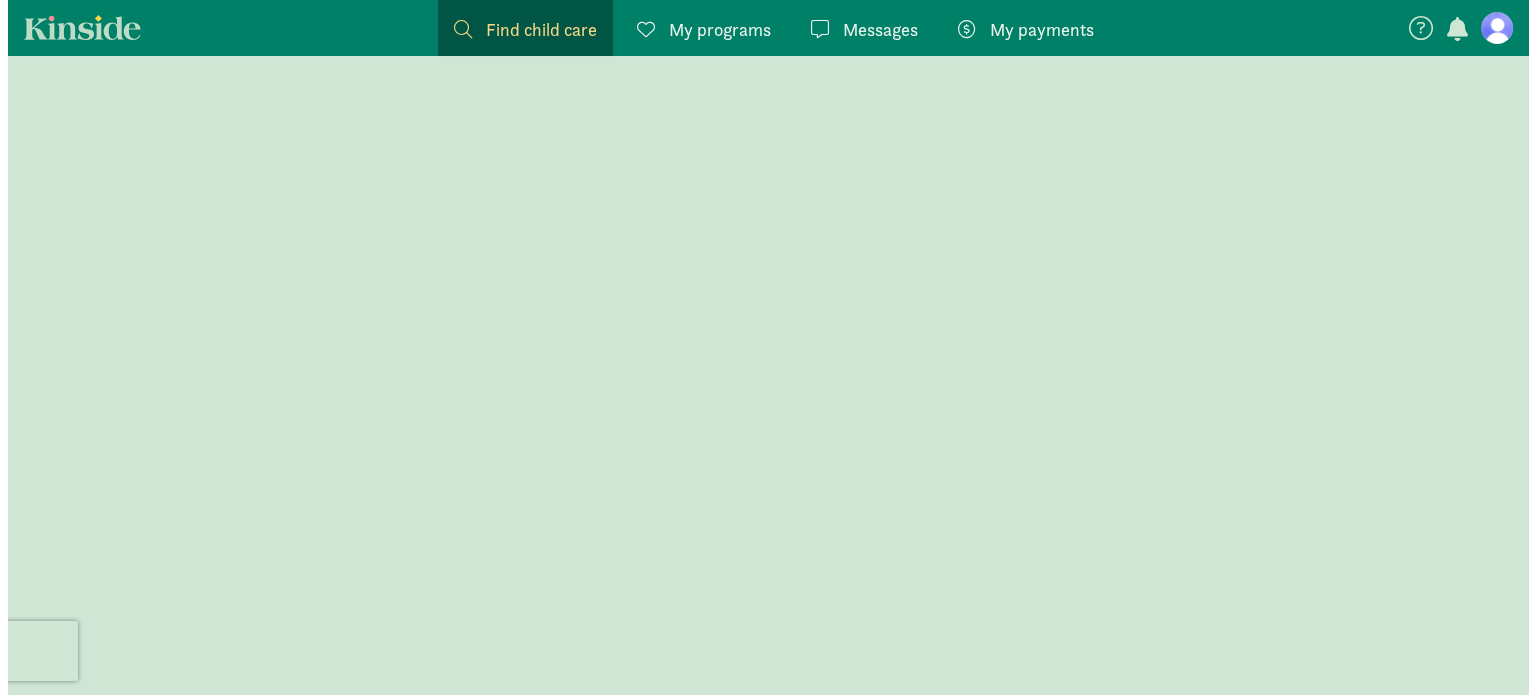 scroll, scrollTop: 0, scrollLeft: 0, axis: both 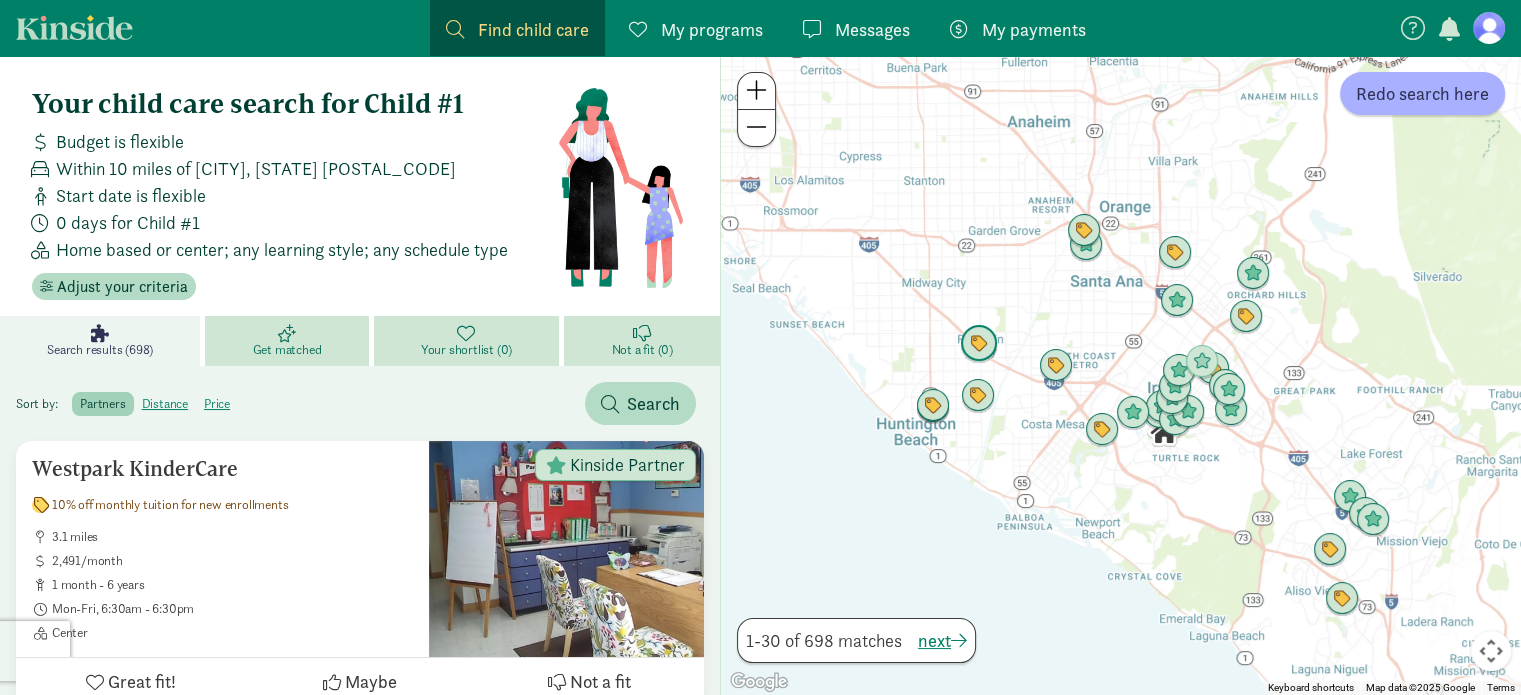drag, startPoint x: 957, startPoint y: 302, endPoint x: 992, endPoint y: 342, distance: 53.15073 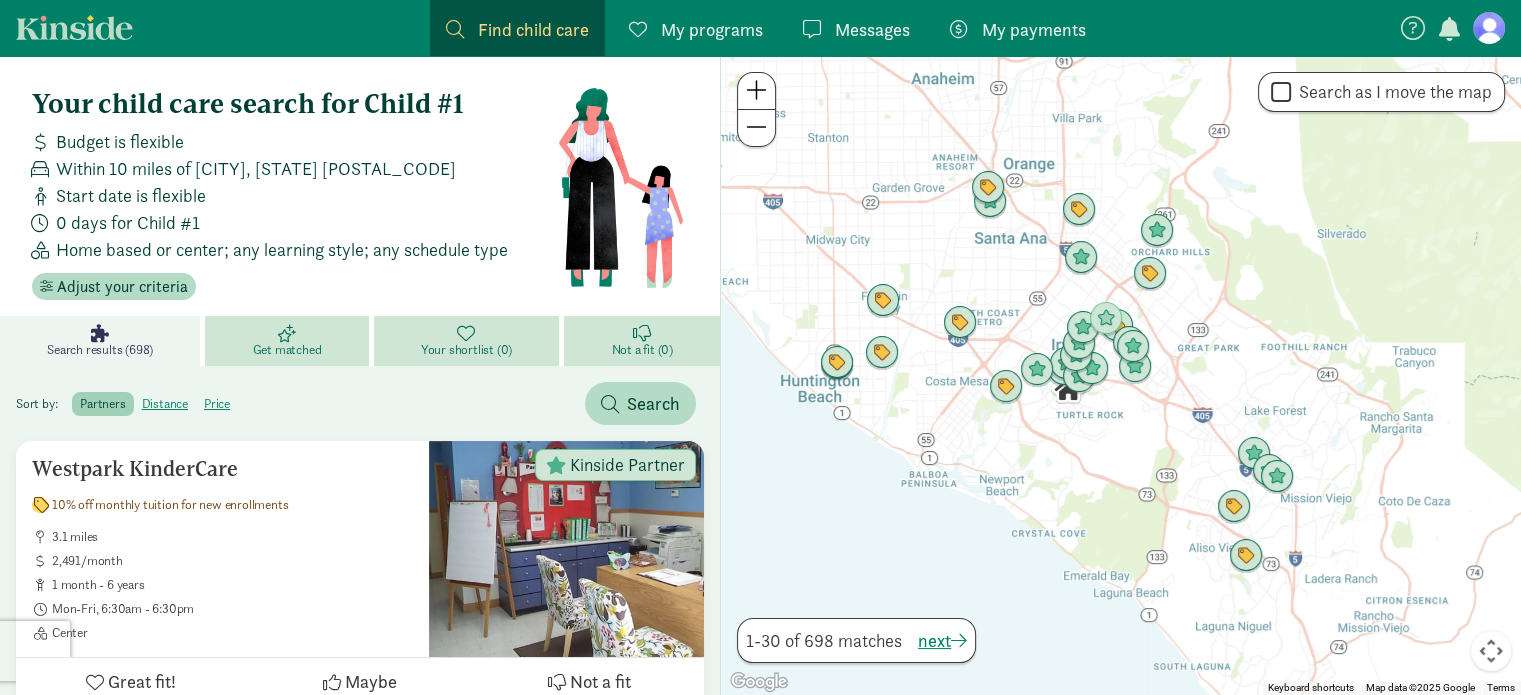 drag, startPoint x: 1123, startPoint y: 350, endPoint x: 1024, endPoint y: 306, distance: 108.33743 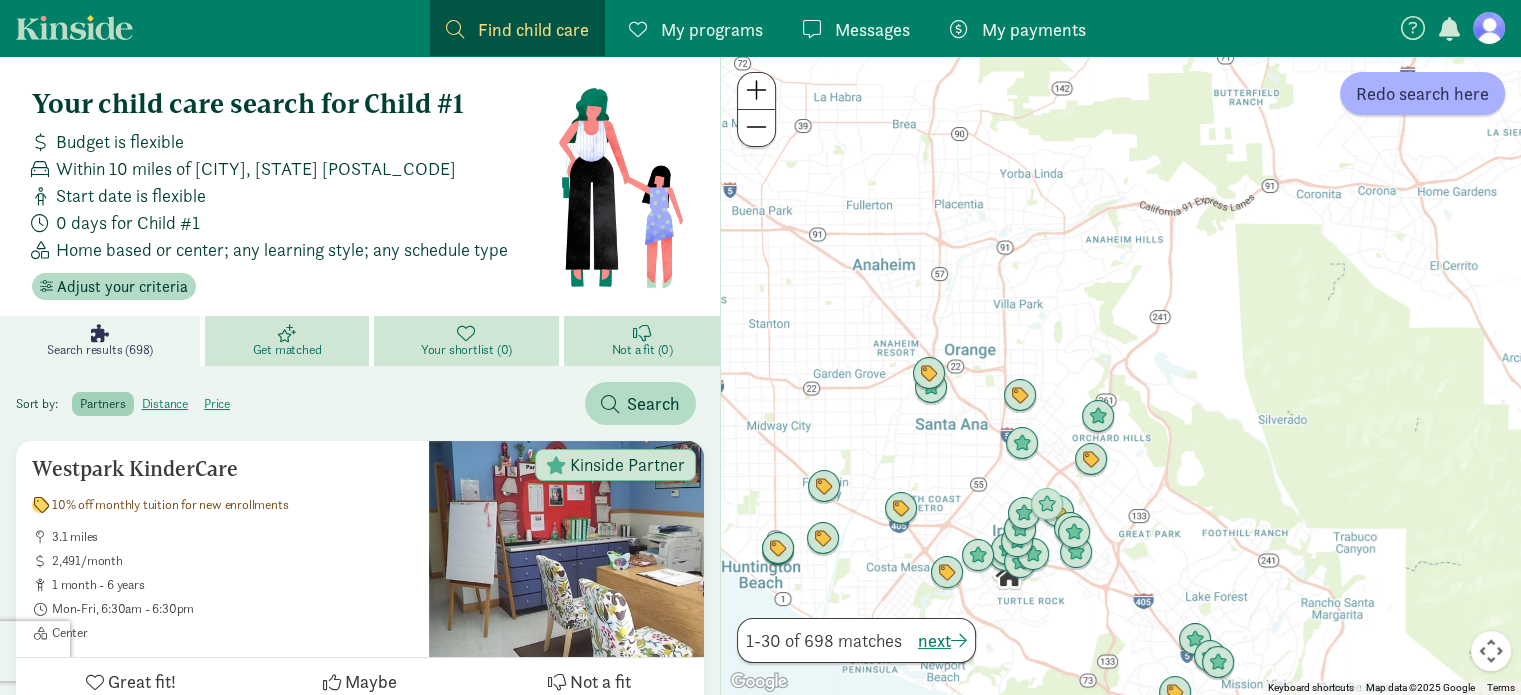 drag, startPoint x: 1014, startPoint y: 259, endPoint x: 954, endPoint y: 447, distance: 197.34235 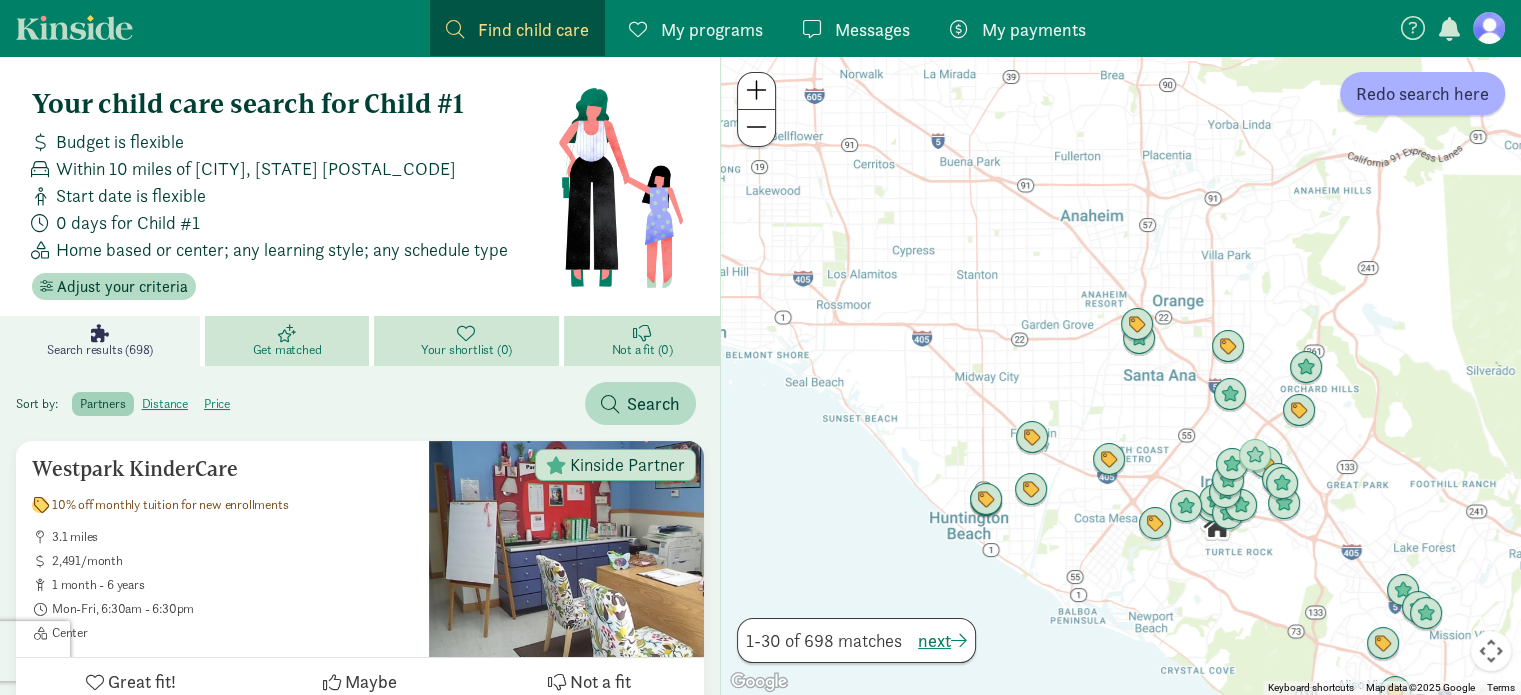 drag, startPoint x: 968, startPoint y: 442, endPoint x: 1176, endPoint y: 391, distance: 214.16115 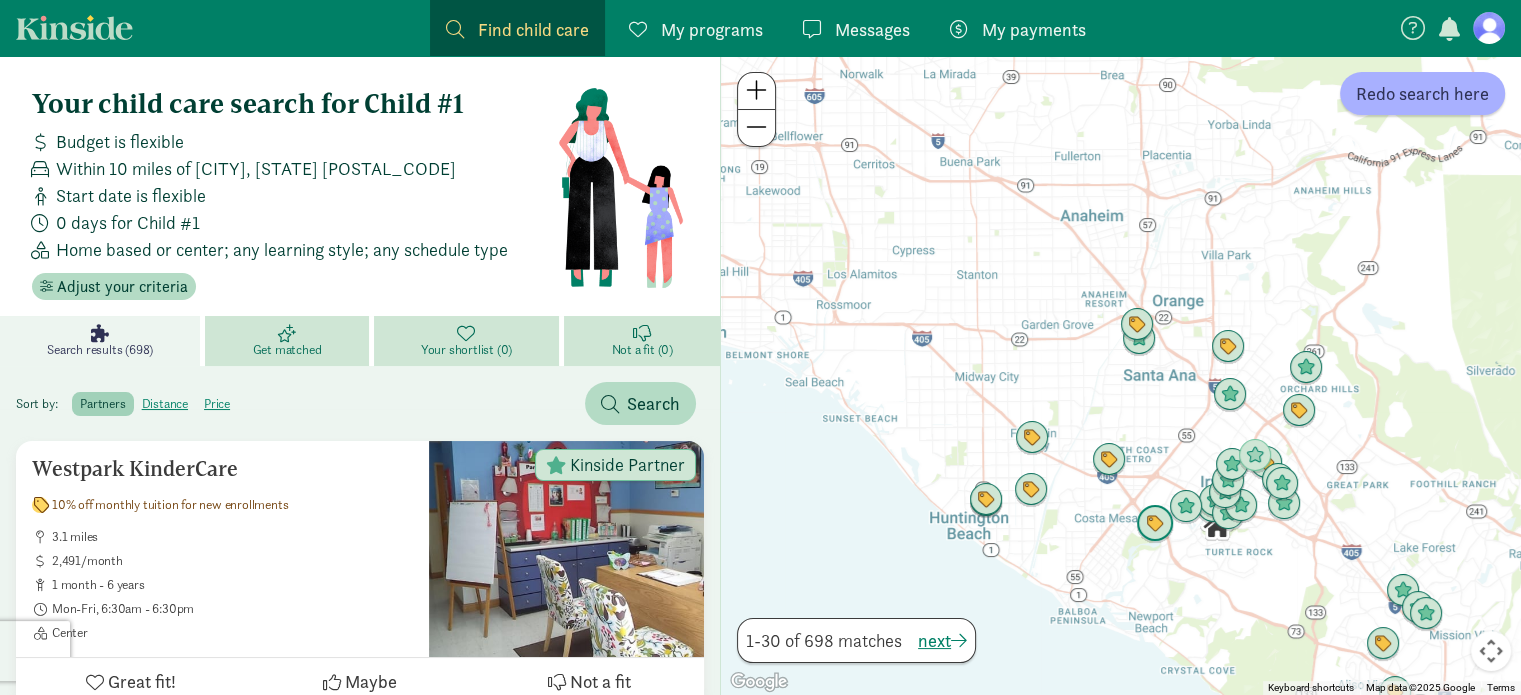 click at bounding box center [1155, 524] 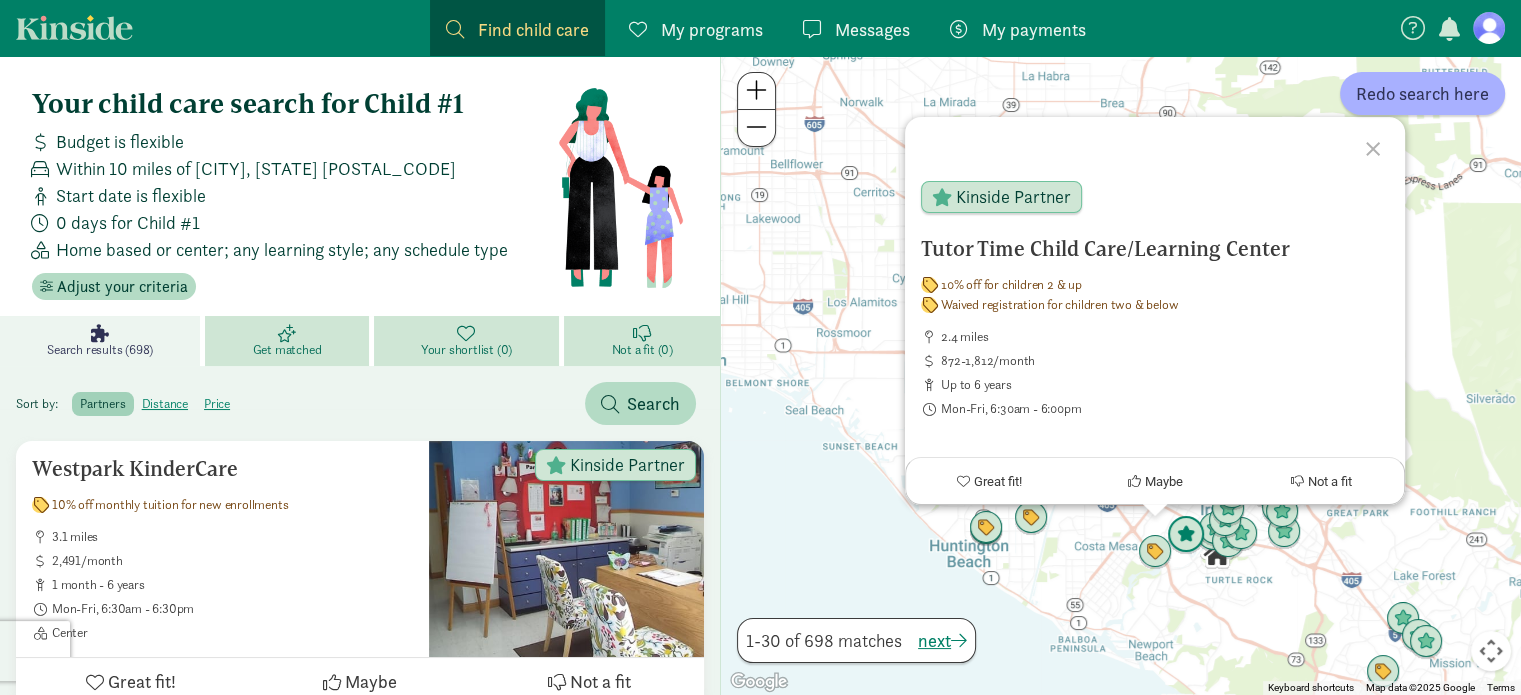 click at bounding box center (1186, 535) 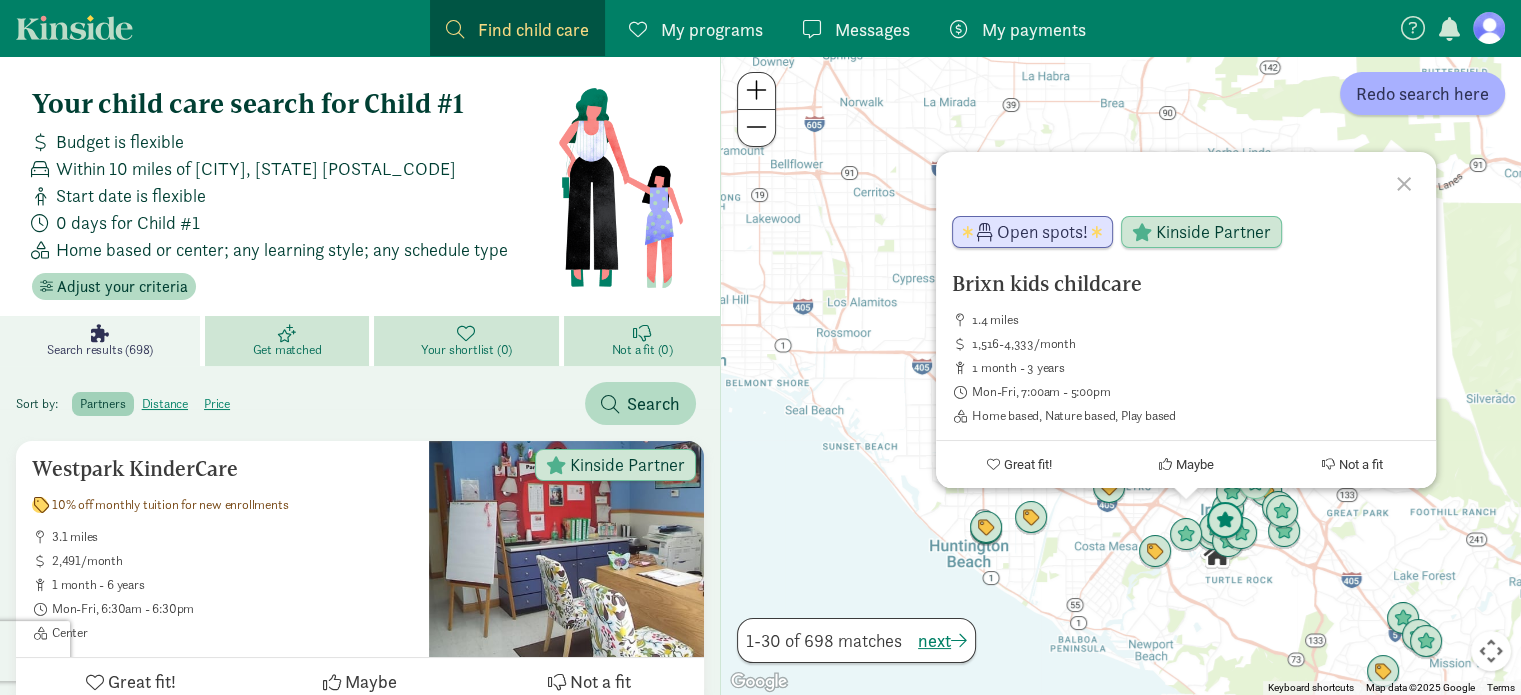 click at bounding box center (1225, 521) 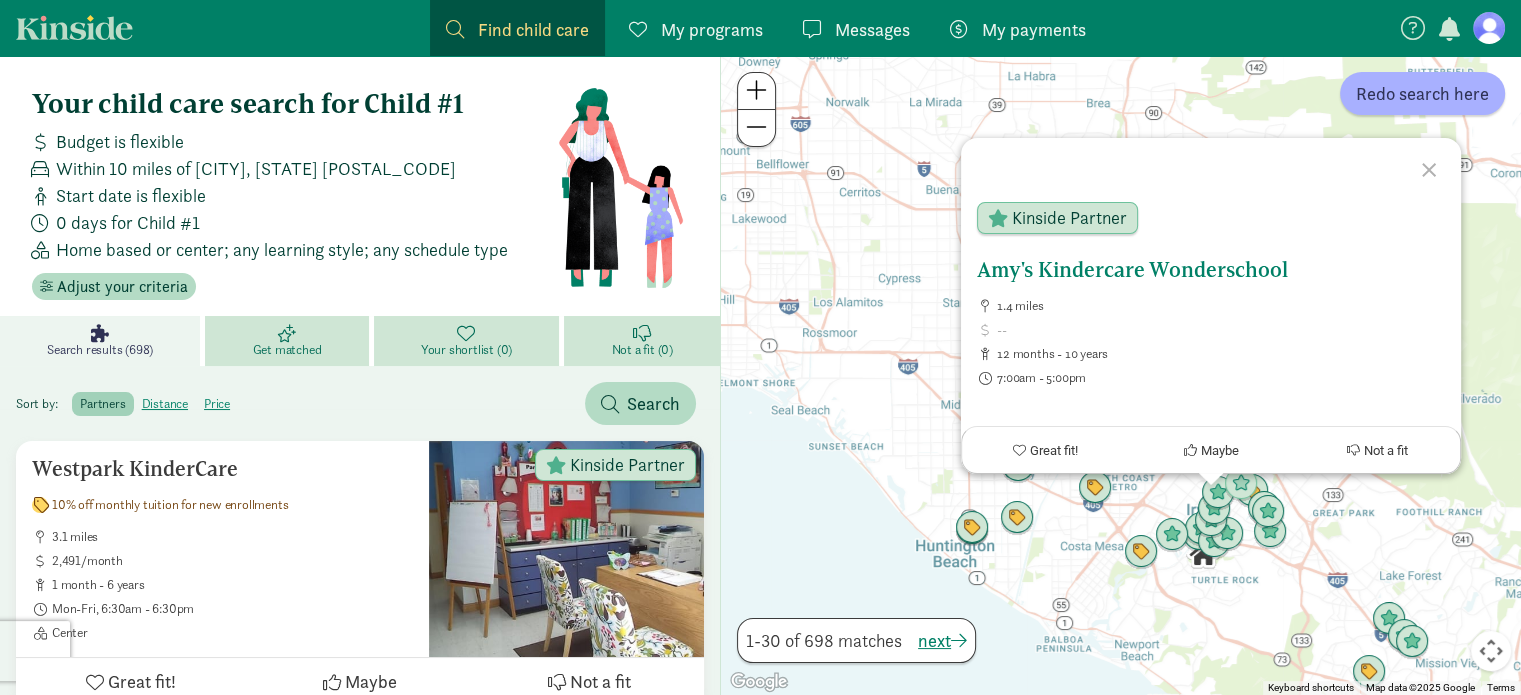 click on "Amy's Kindercare Wonderschool" at bounding box center (1211, 270) 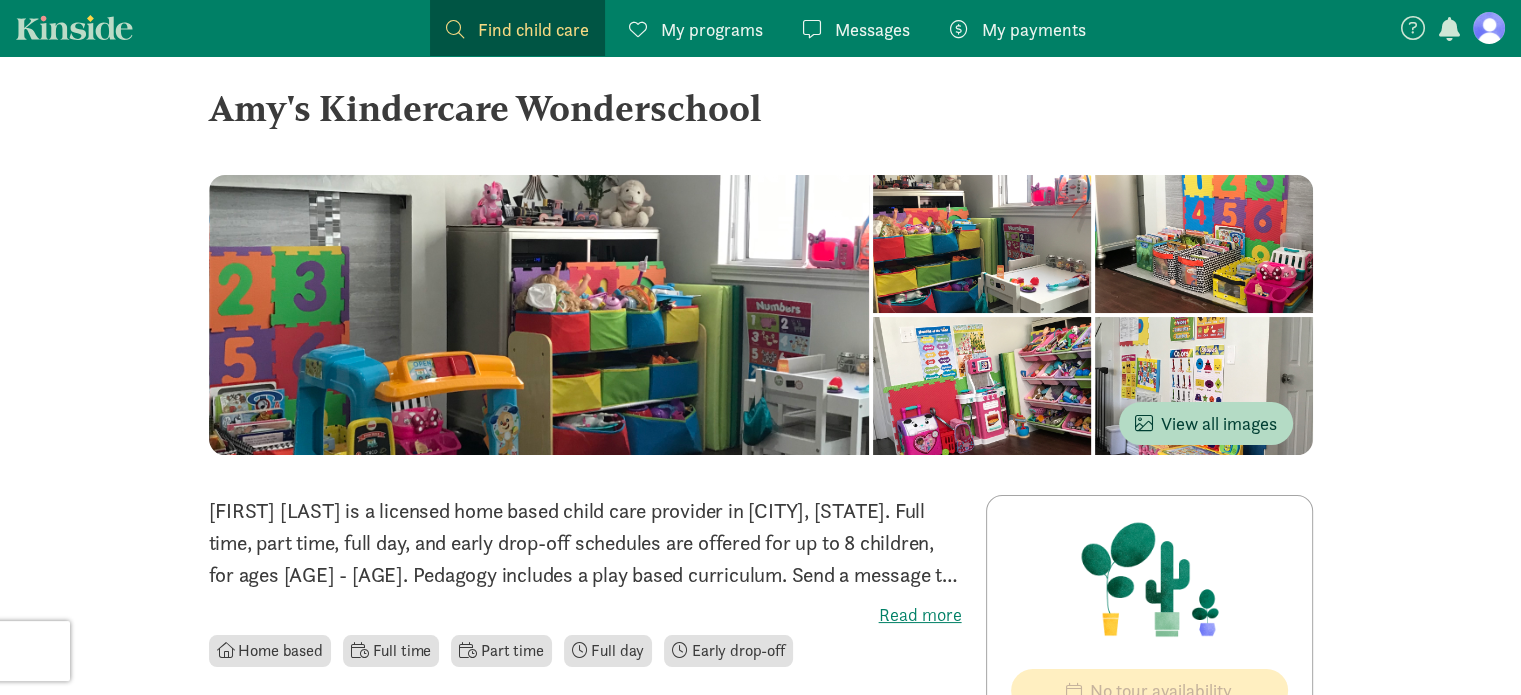 scroll, scrollTop: 19, scrollLeft: 0, axis: vertical 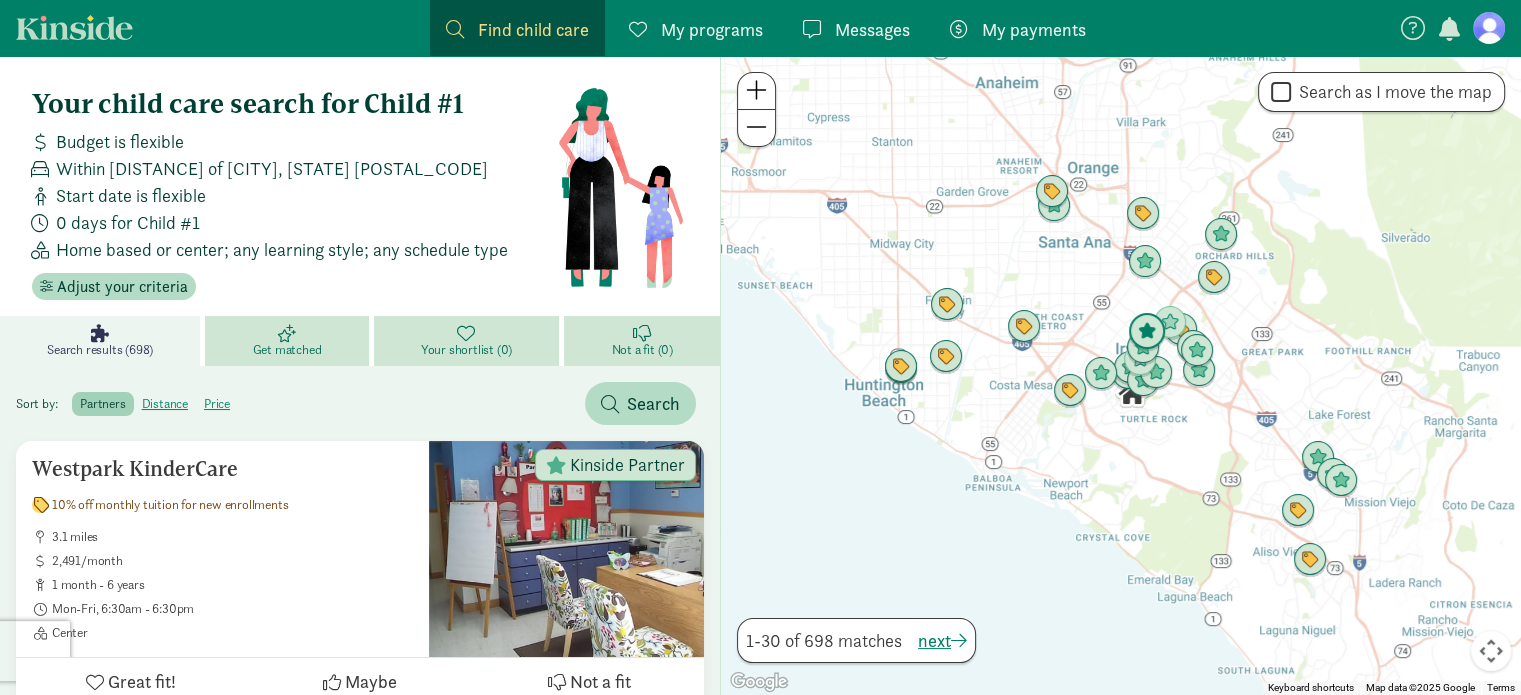 click at bounding box center [1147, 332] 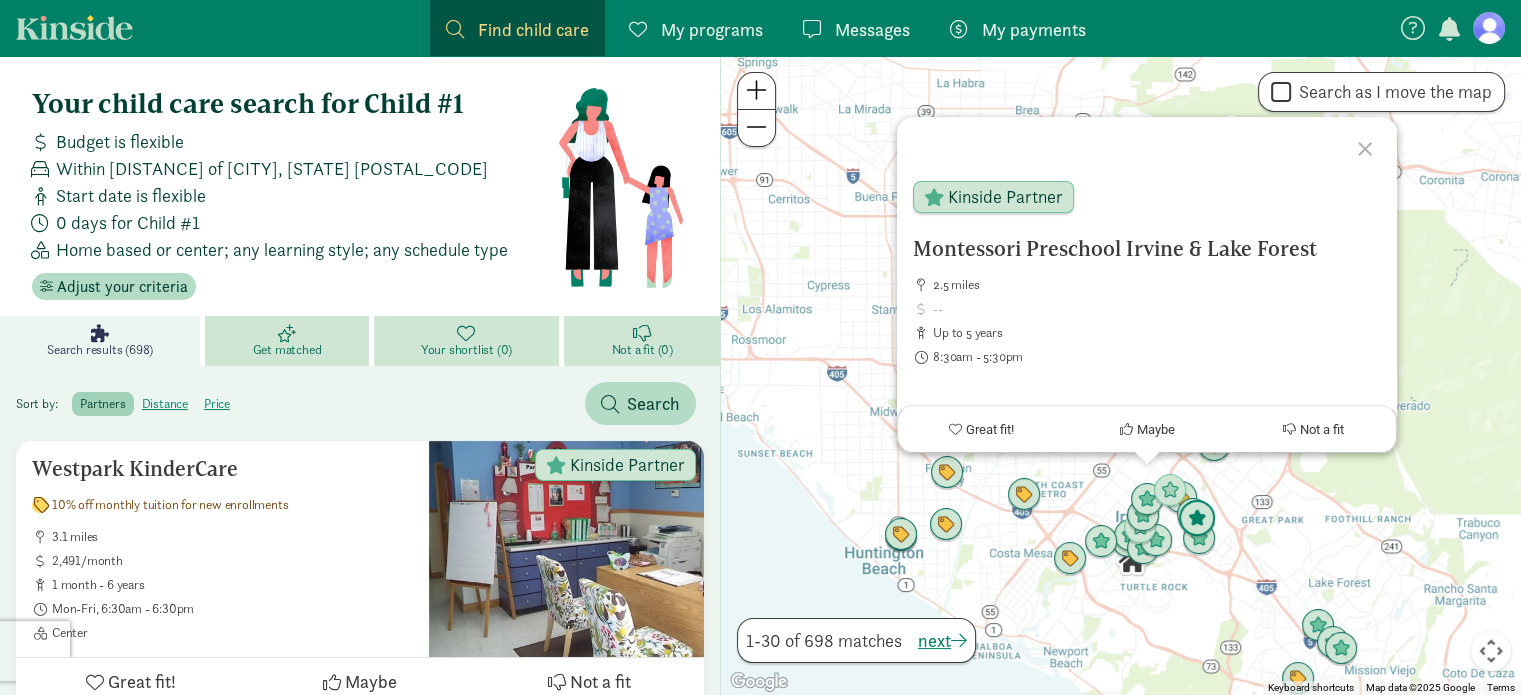 click at bounding box center [1197, 519] 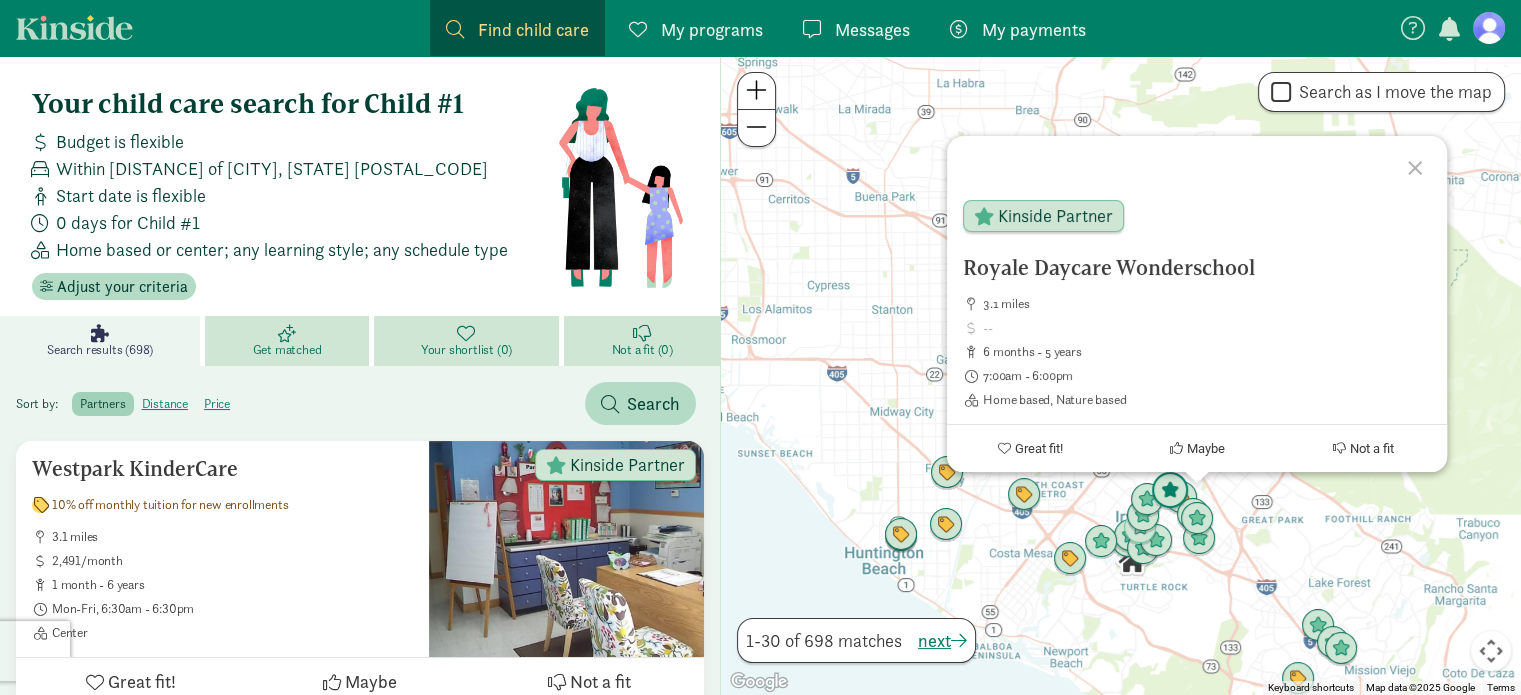 click at bounding box center (1170, 491) 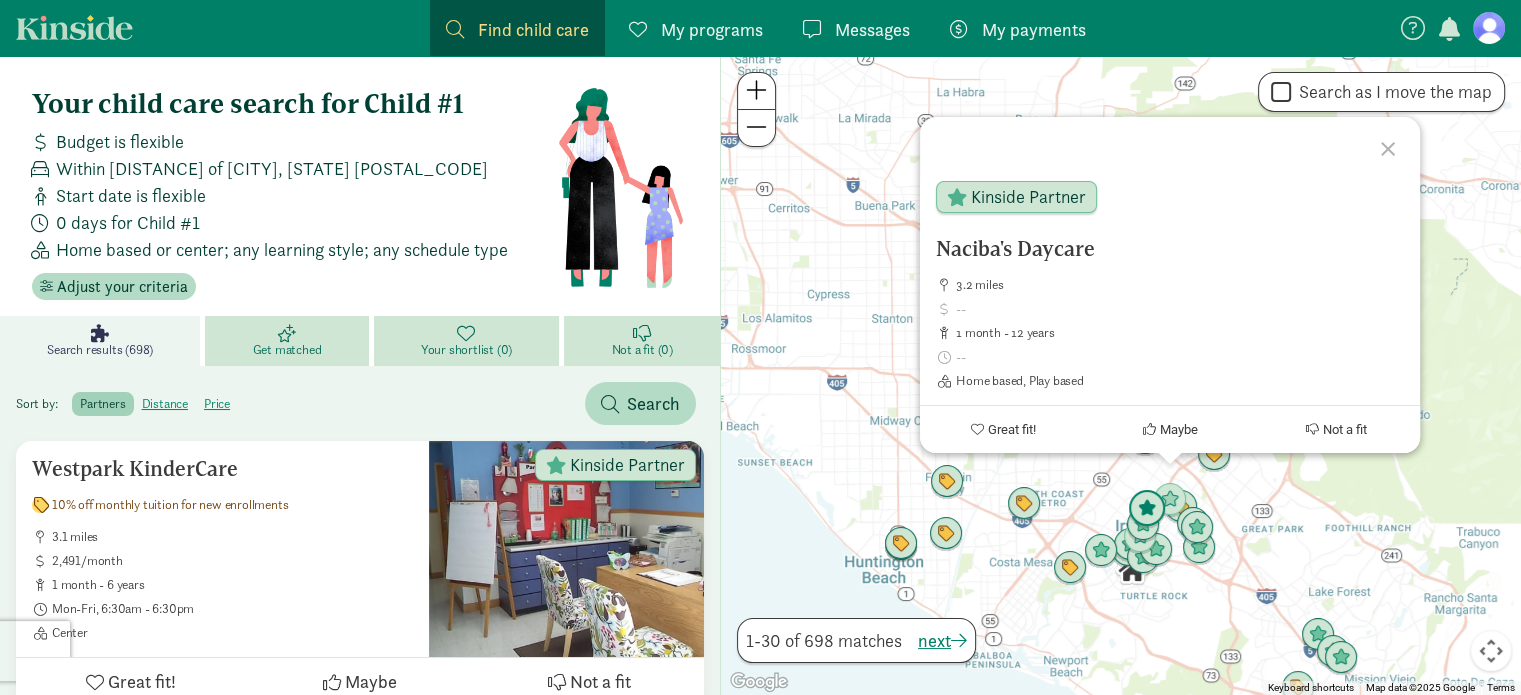 click at bounding box center [1147, 509] 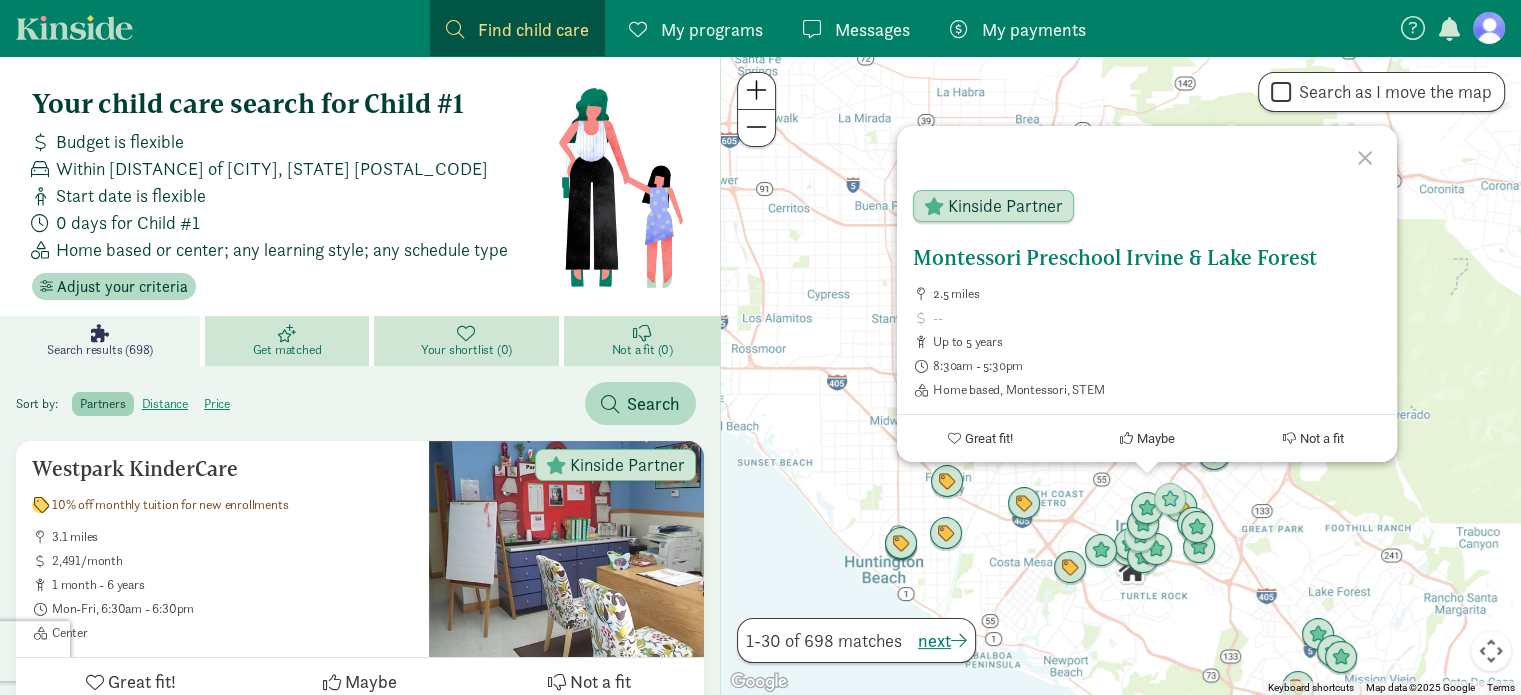click on "Kinside Partner" at bounding box center (1122, 210) 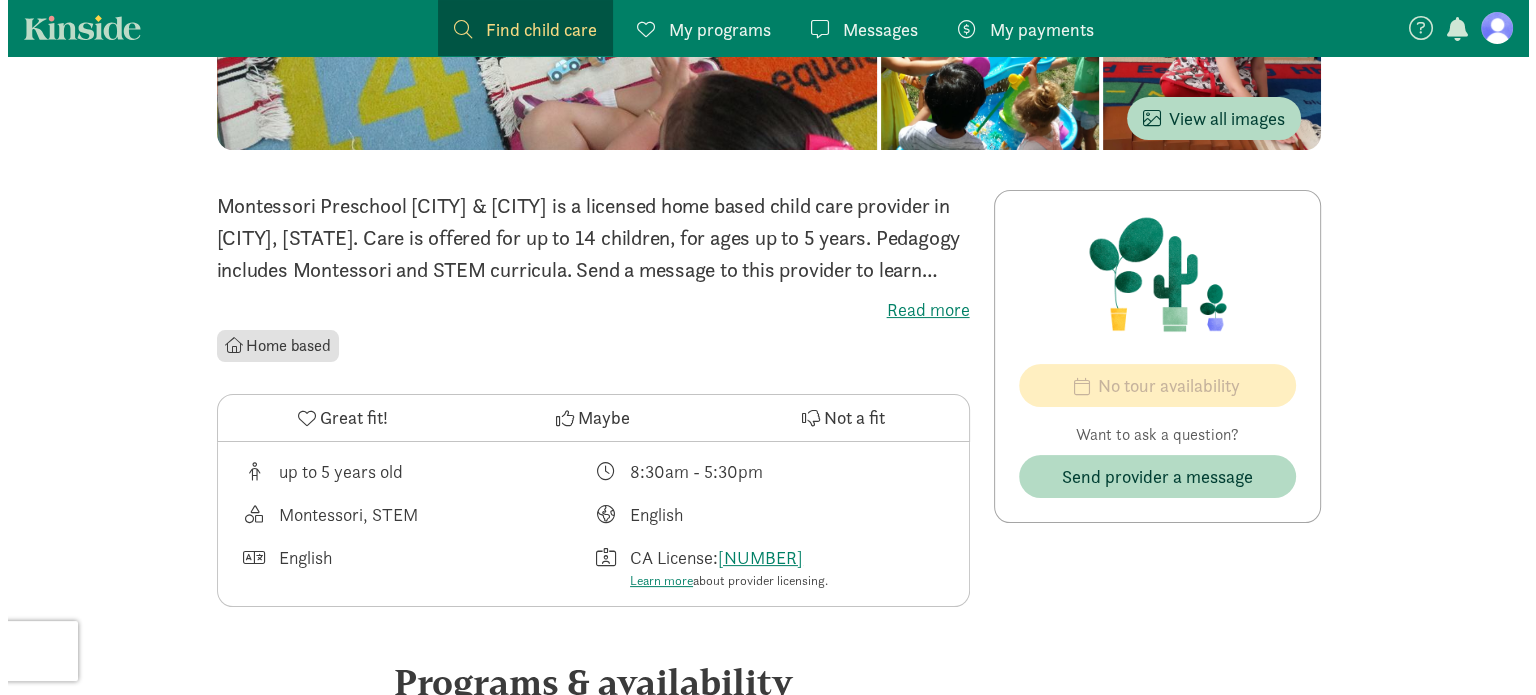 scroll, scrollTop: 0, scrollLeft: 0, axis: both 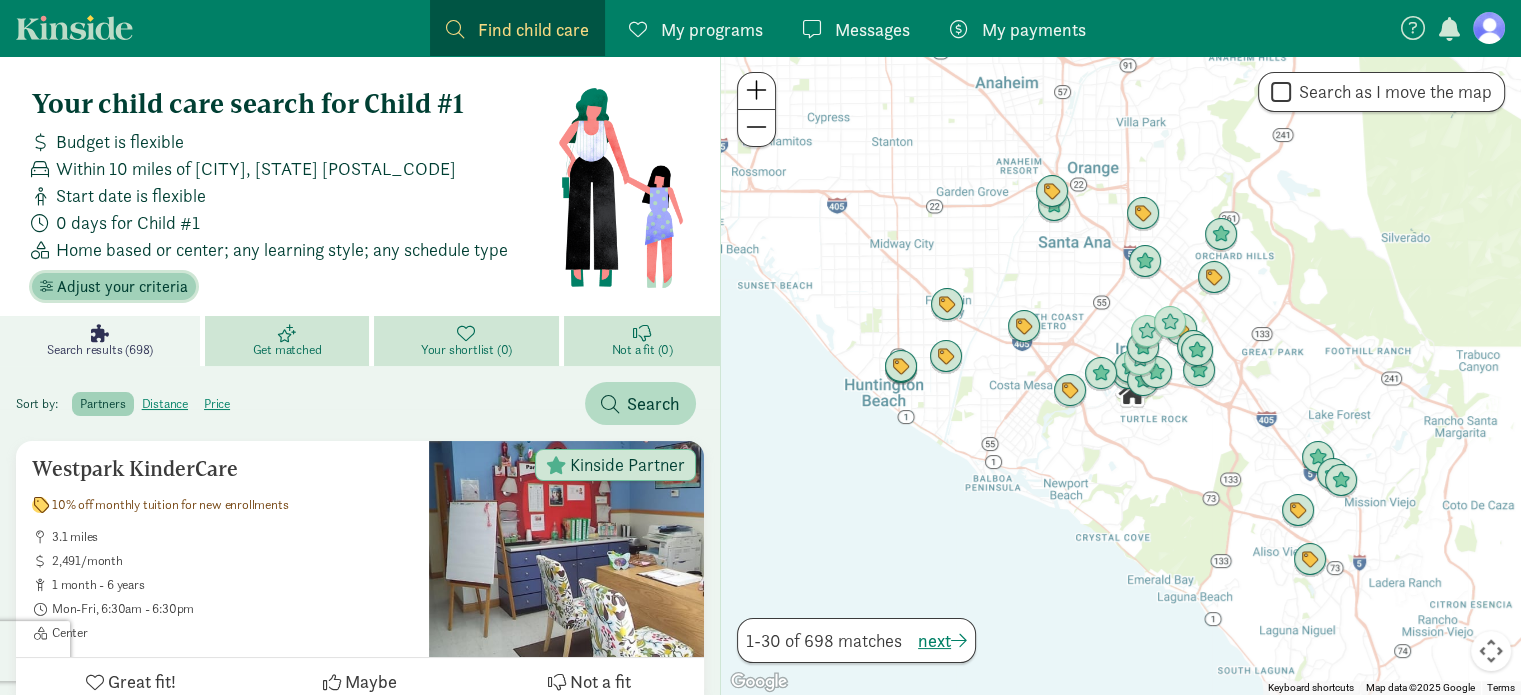 click on "Adjust your criteria" 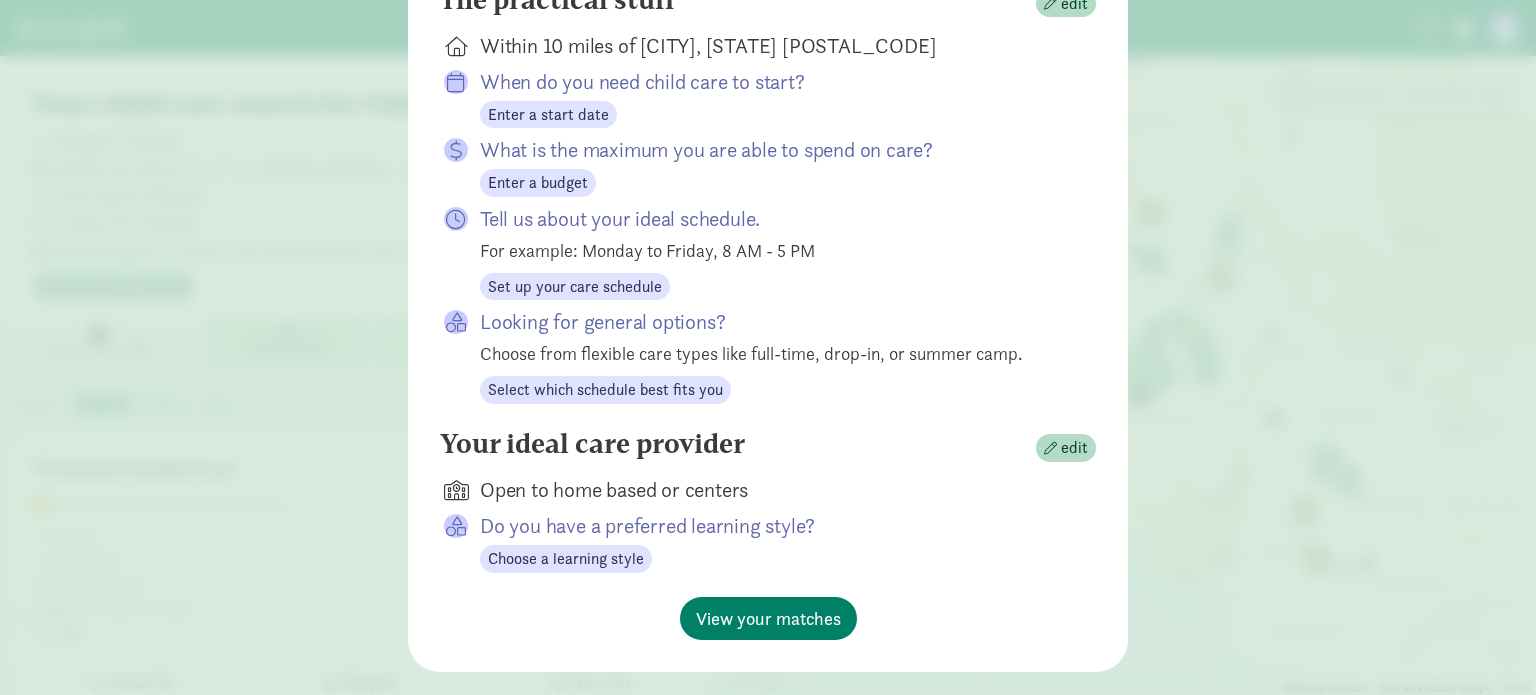 scroll, scrollTop: 339, scrollLeft: 0, axis: vertical 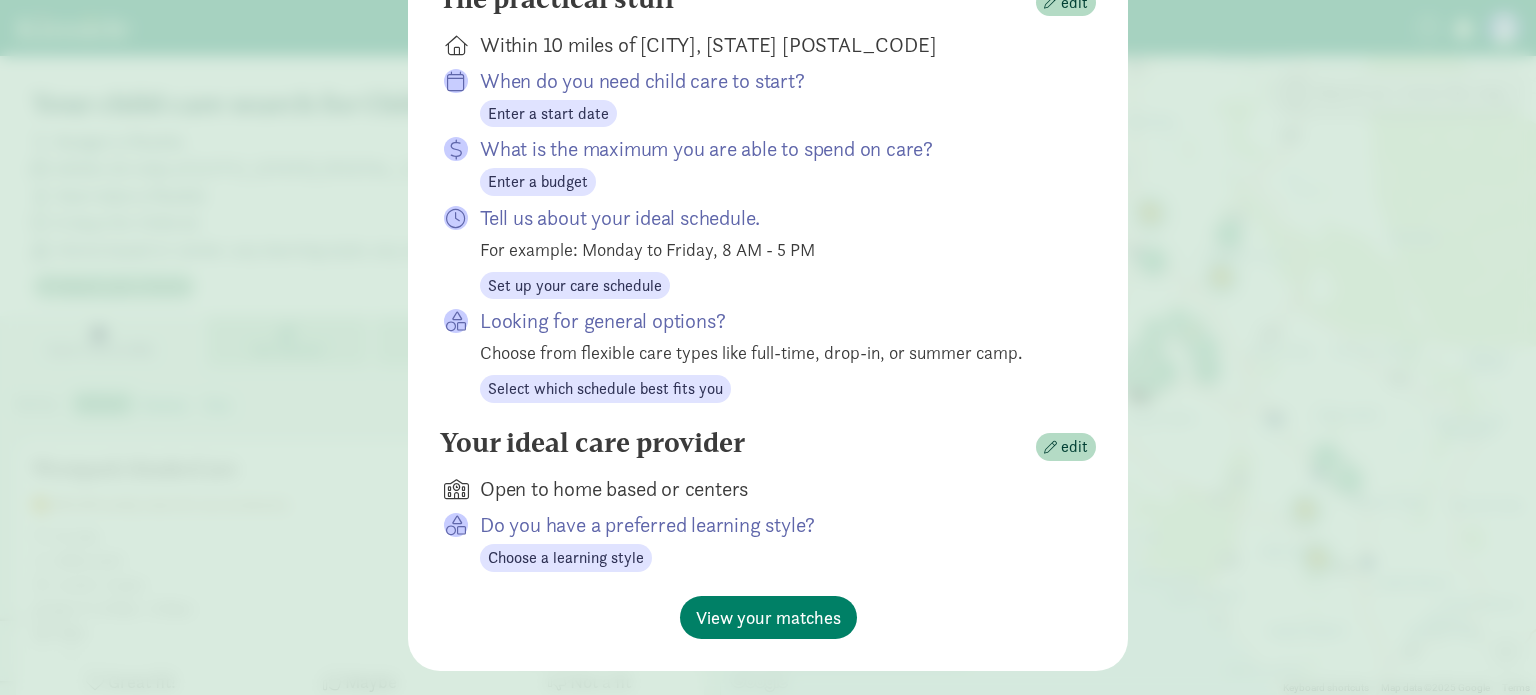 click on "Open to home based or centers" at bounding box center (772, 489) 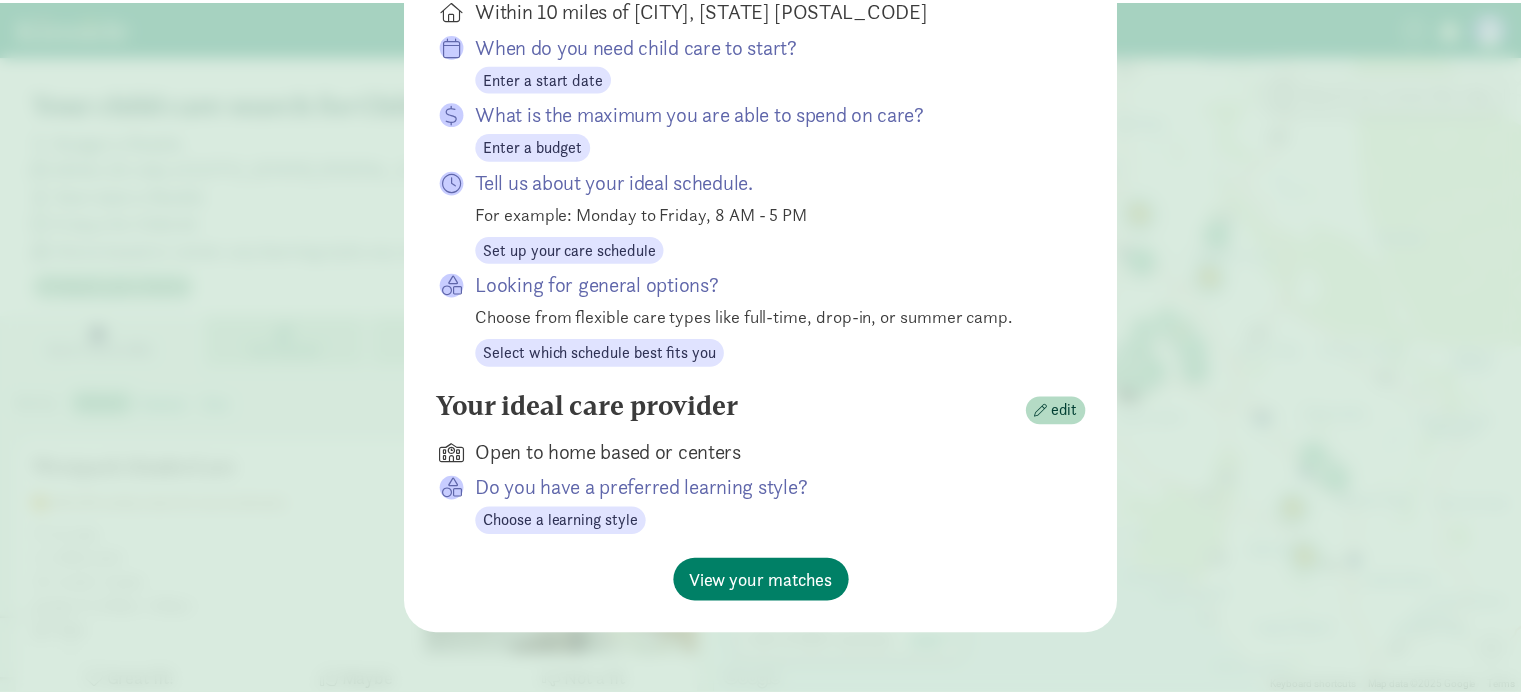 scroll, scrollTop: 357, scrollLeft: 0, axis: vertical 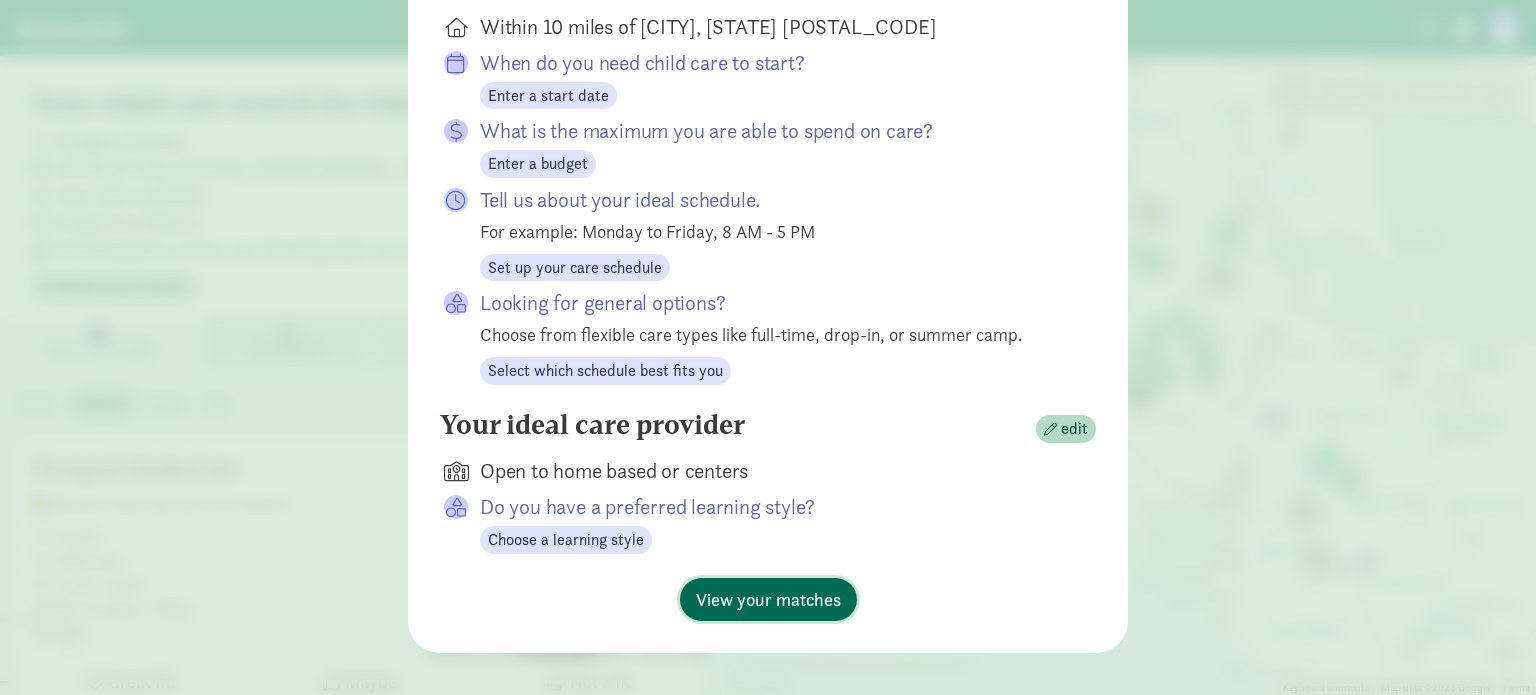 click on "View your matches" at bounding box center (768, 599) 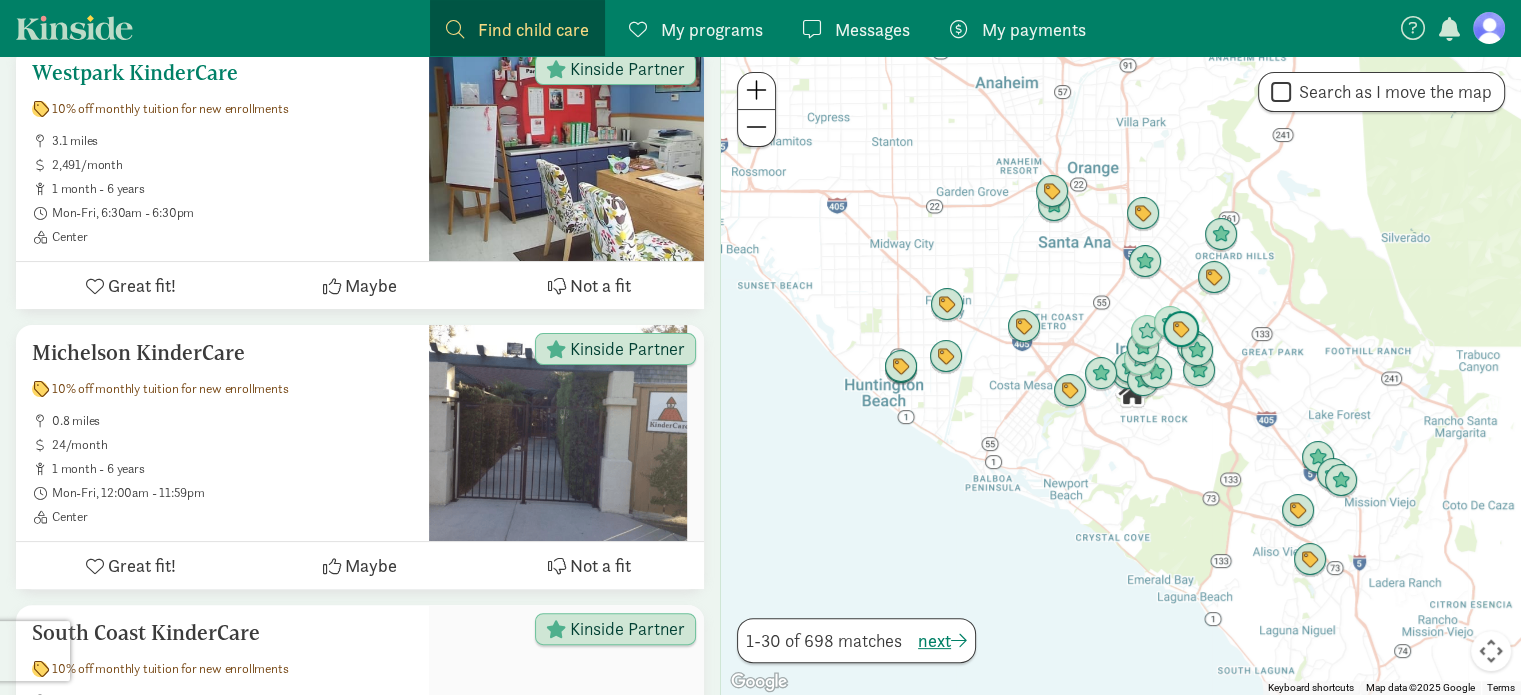 scroll, scrollTop: 399, scrollLeft: 0, axis: vertical 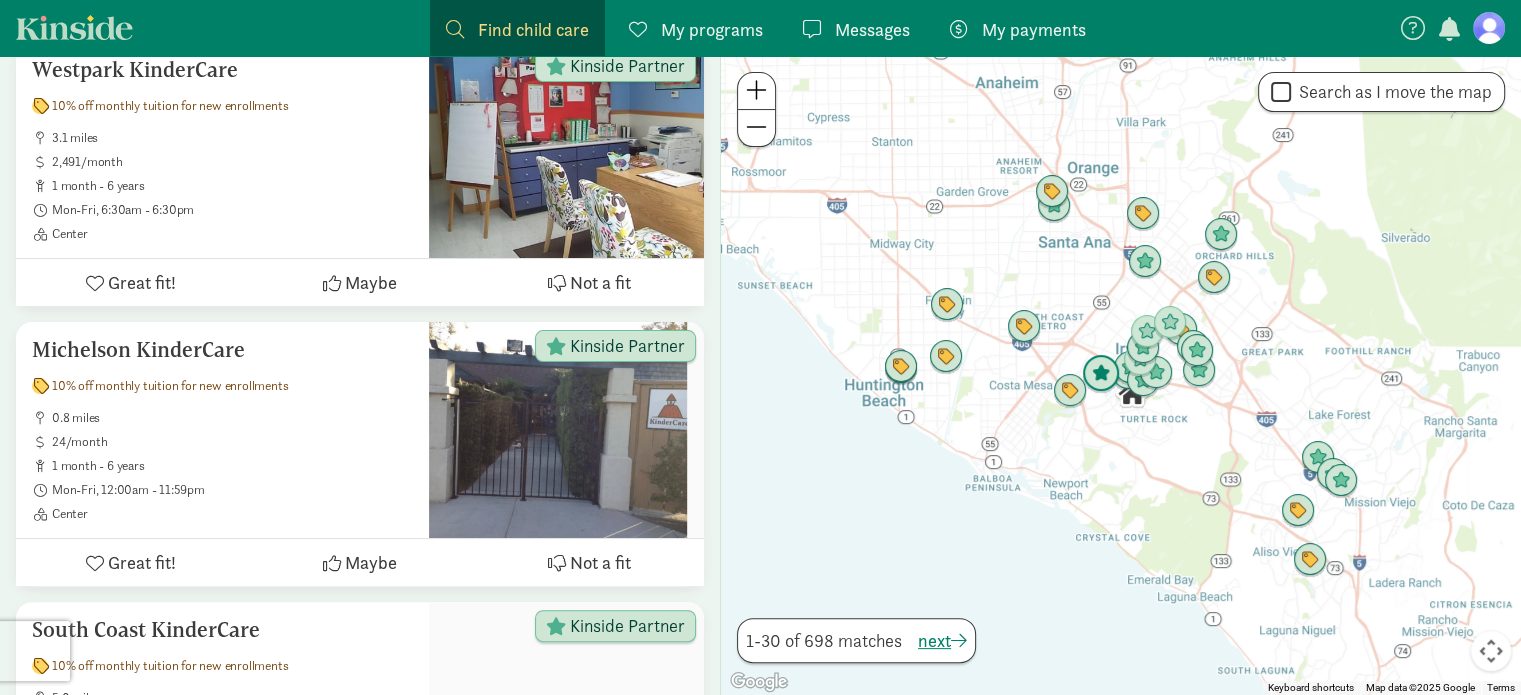click at bounding box center [1101, 374] 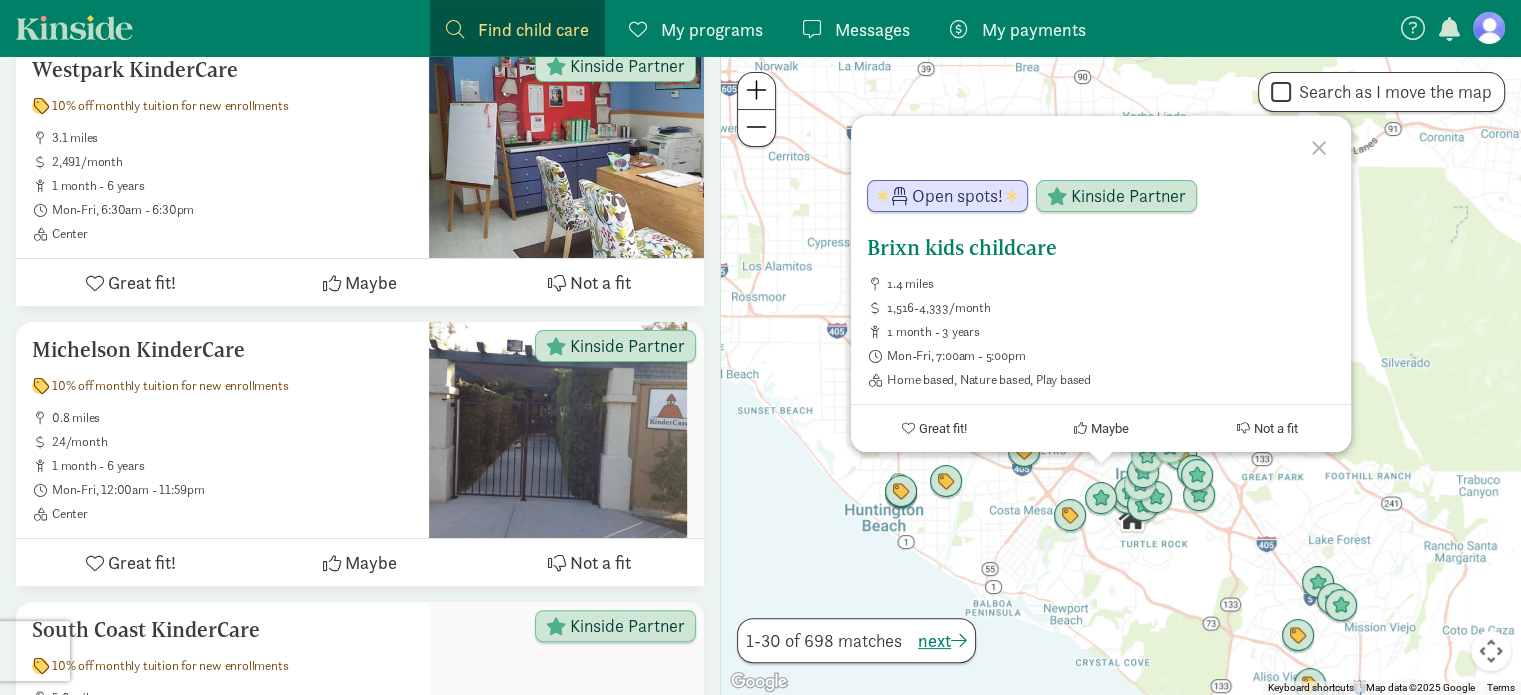 click on "Brixn kids childcare" at bounding box center (1101, 248) 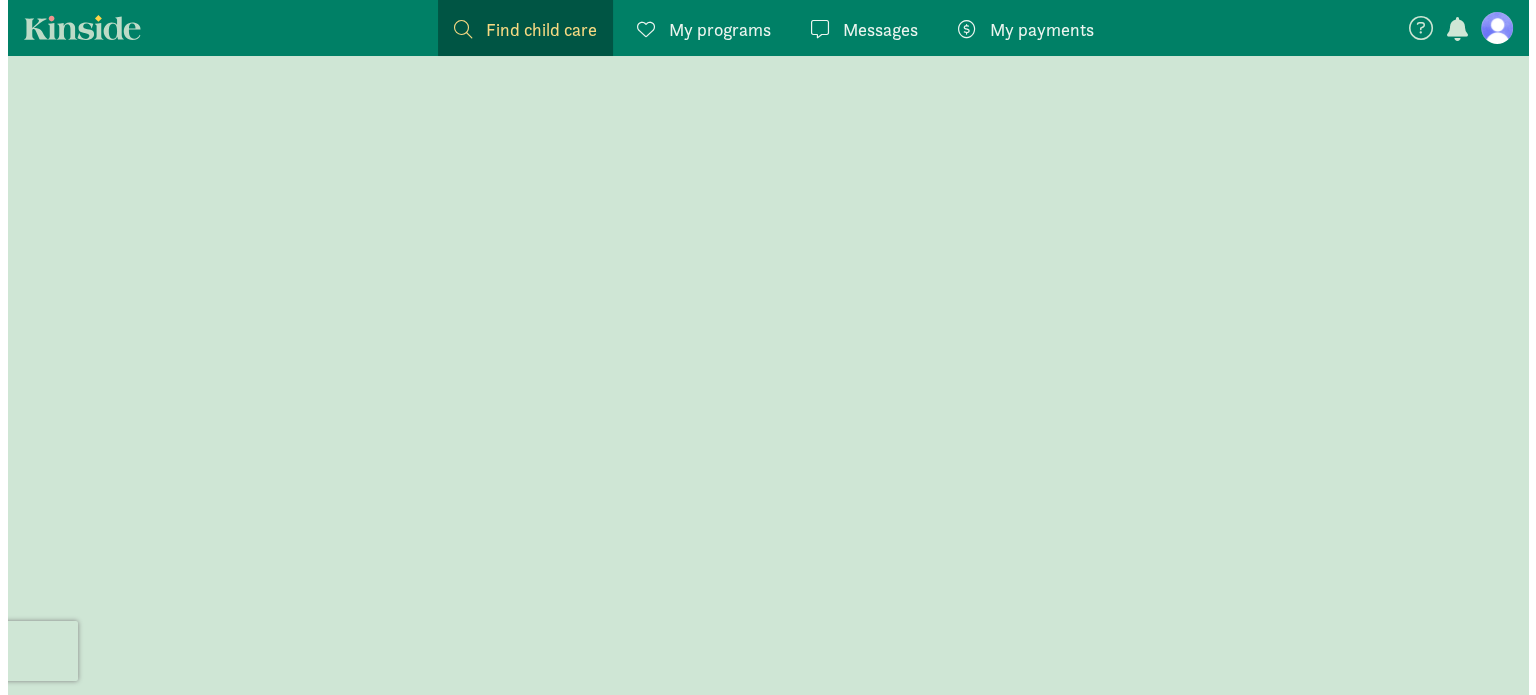 scroll, scrollTop: 0, scrollLeft: 0, axis: both 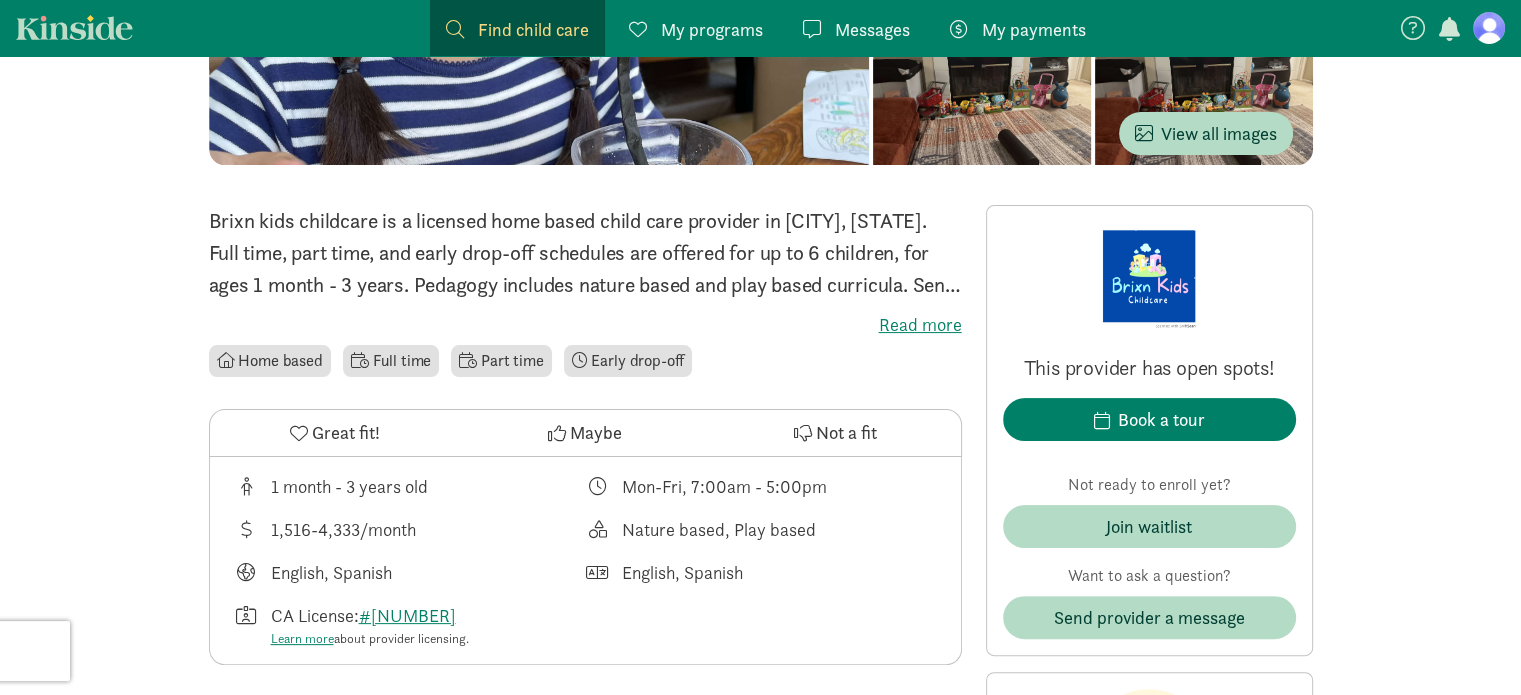 click on "Read more" at bounding box center (585, 325) 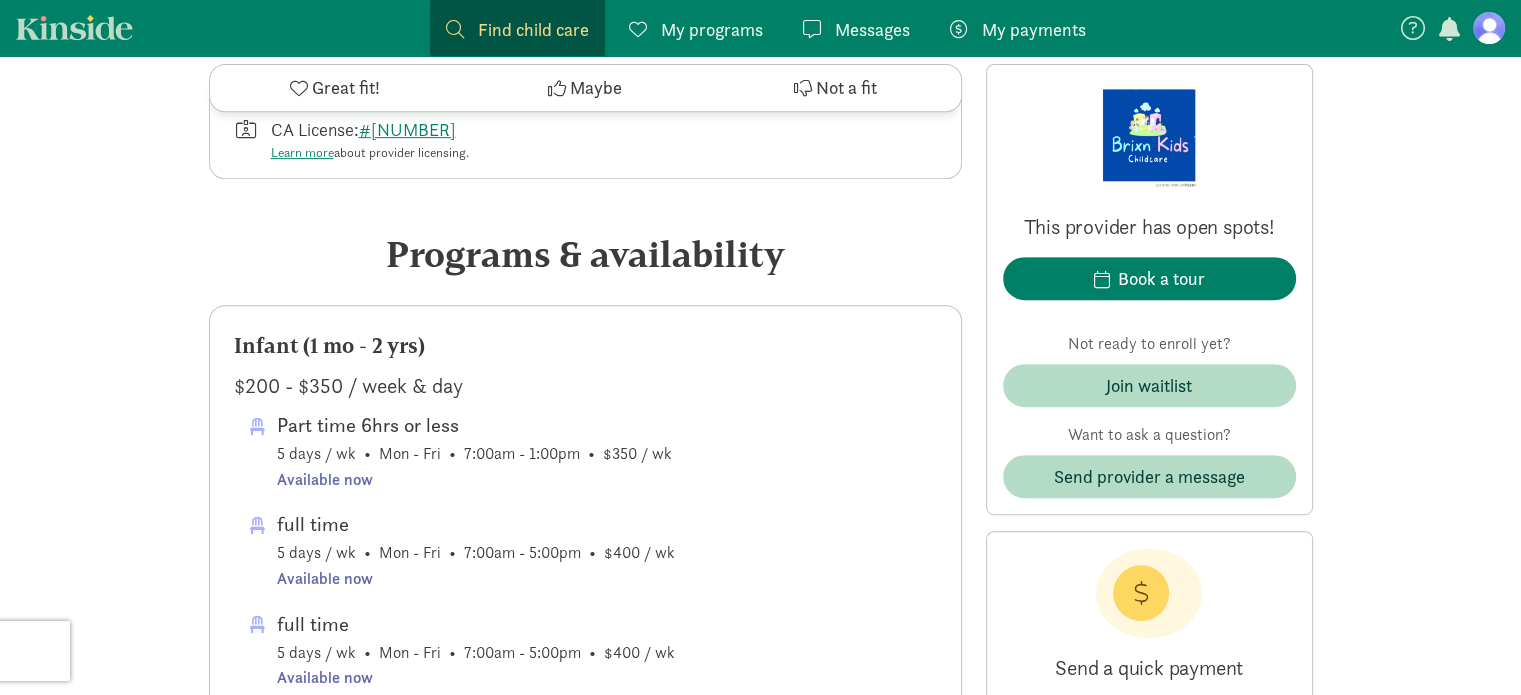 scroll, scrollTop: 856, scrollLeft: 0, axis: vertical 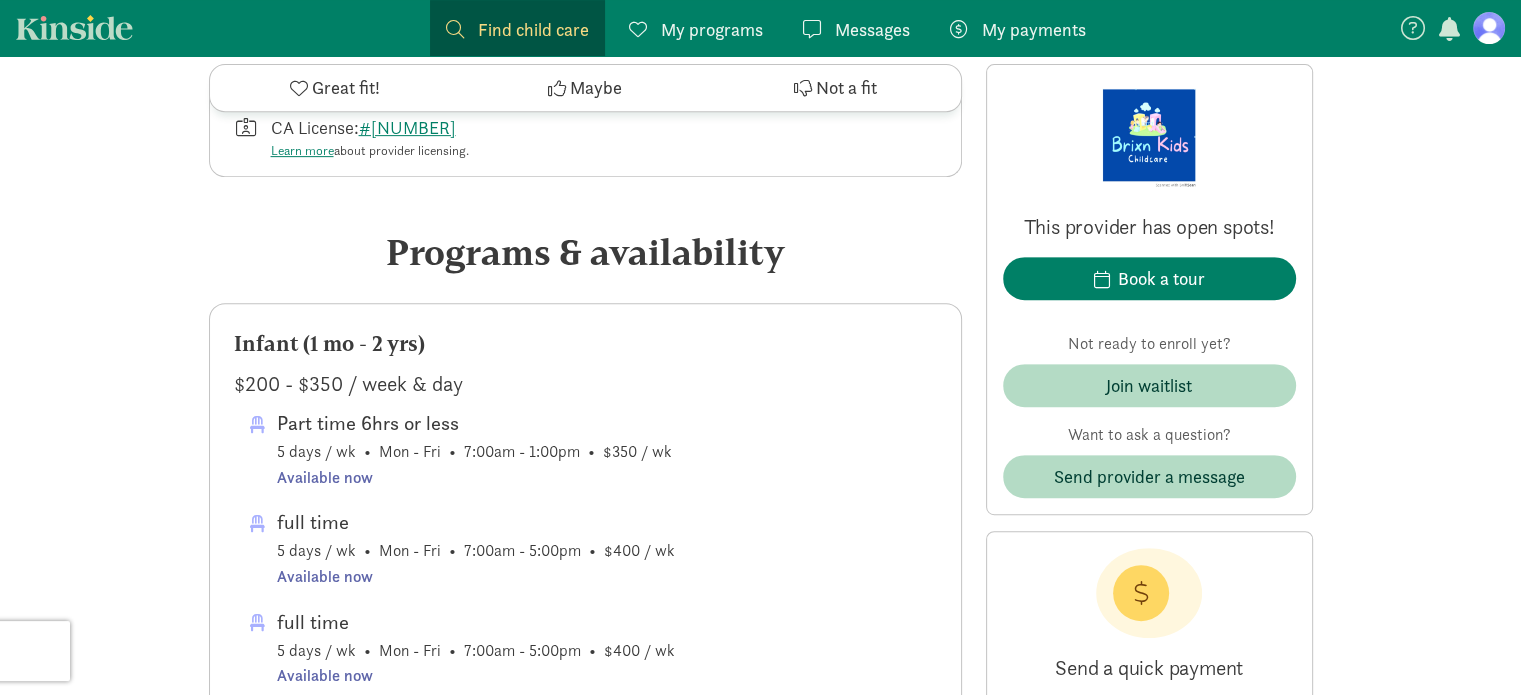 click on "Available now" at bounding box center (474, 478) 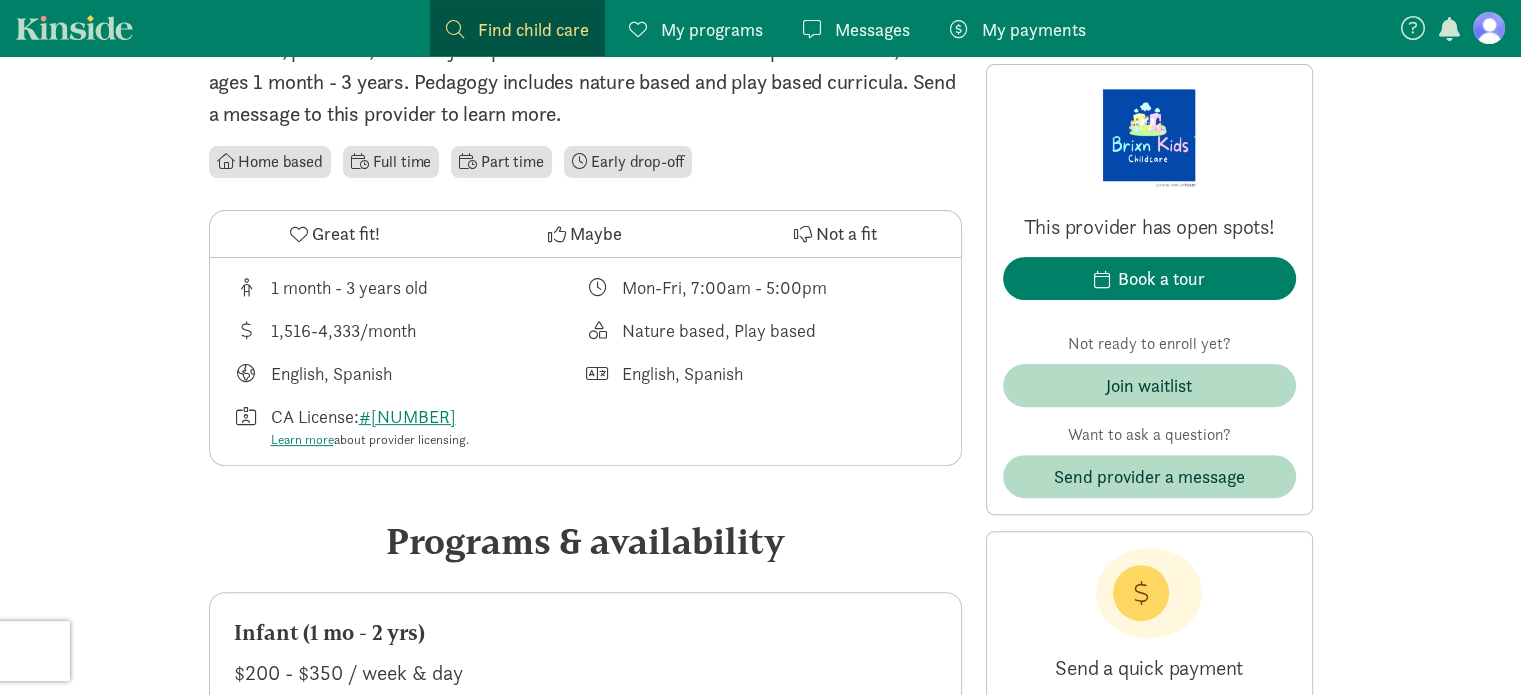 scroll, scrollTop: 566, scrollLeft: 0, axis: vertical 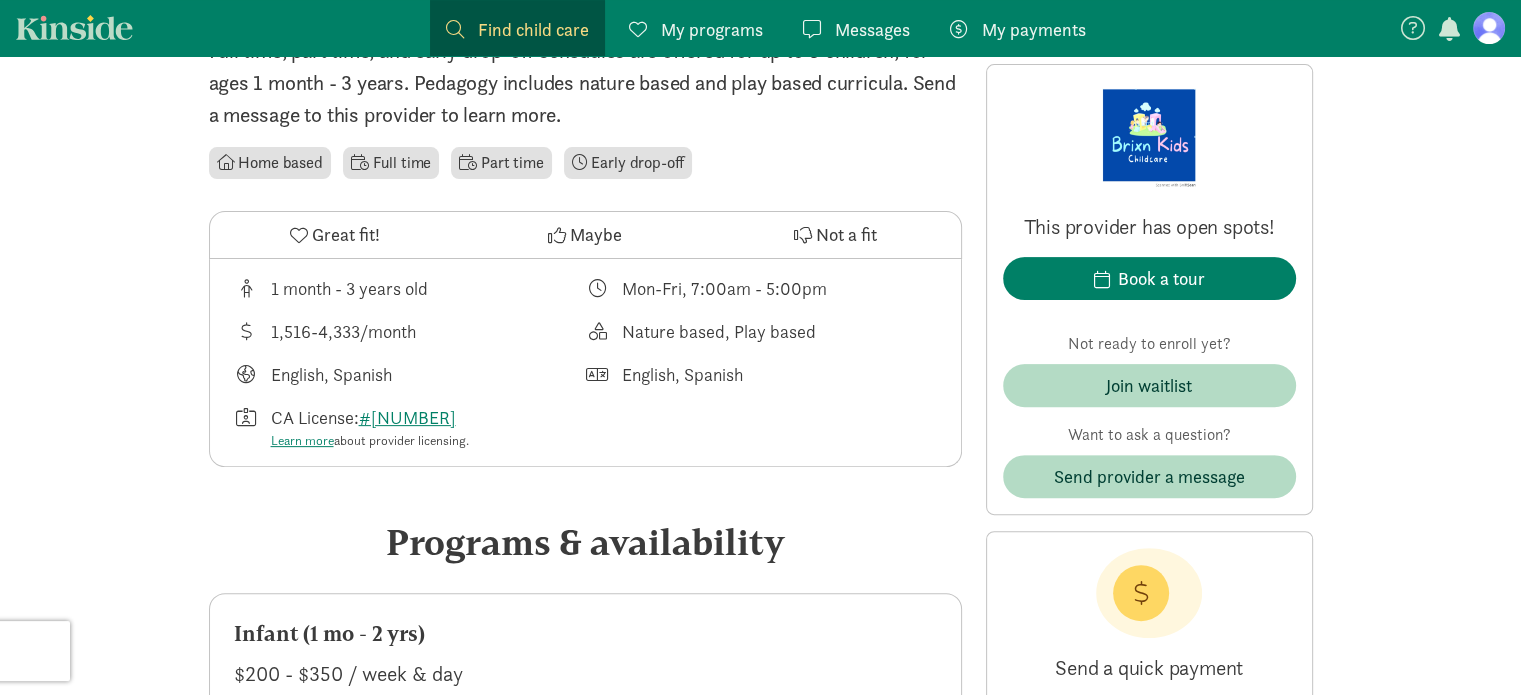 click on "Part time" at bounding box center [501, 163] 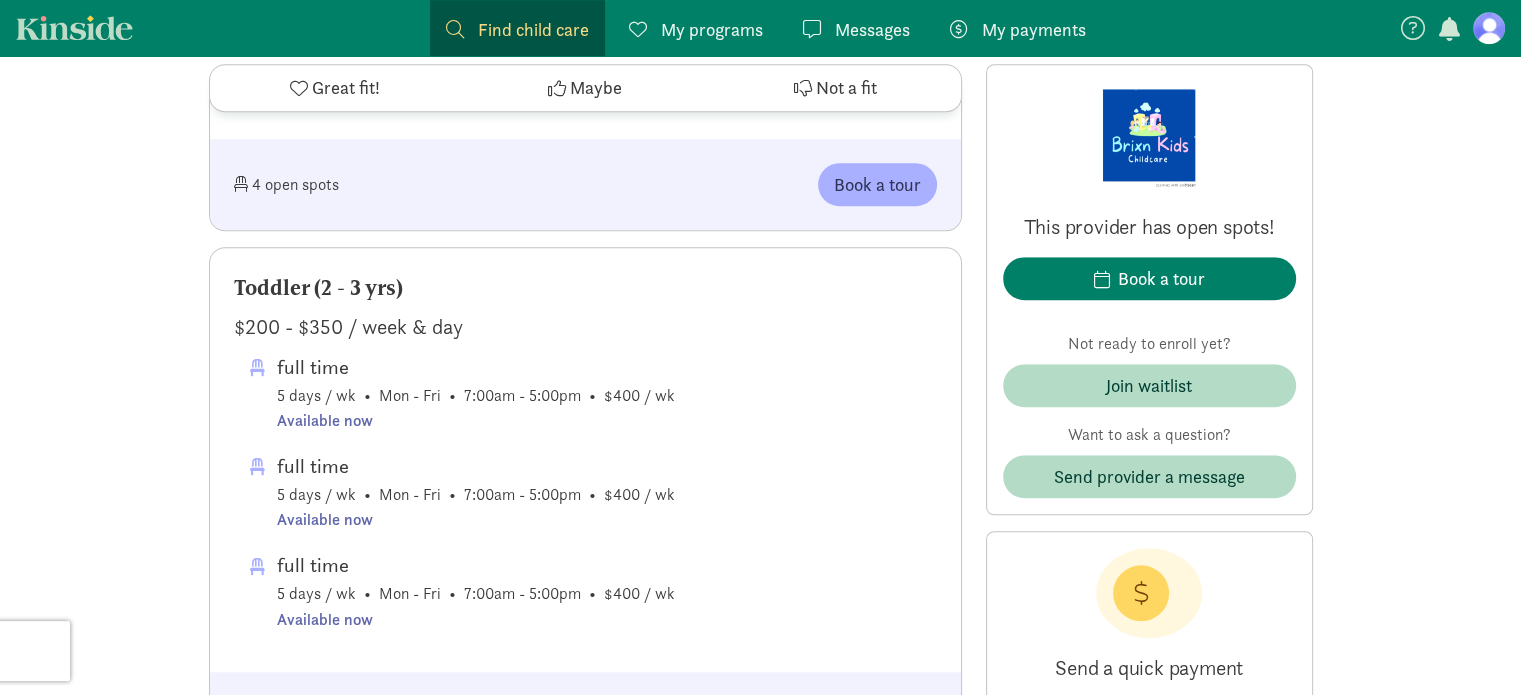 scroll, scrollTop: 1475, scrollLeft: 0, axis: vertical 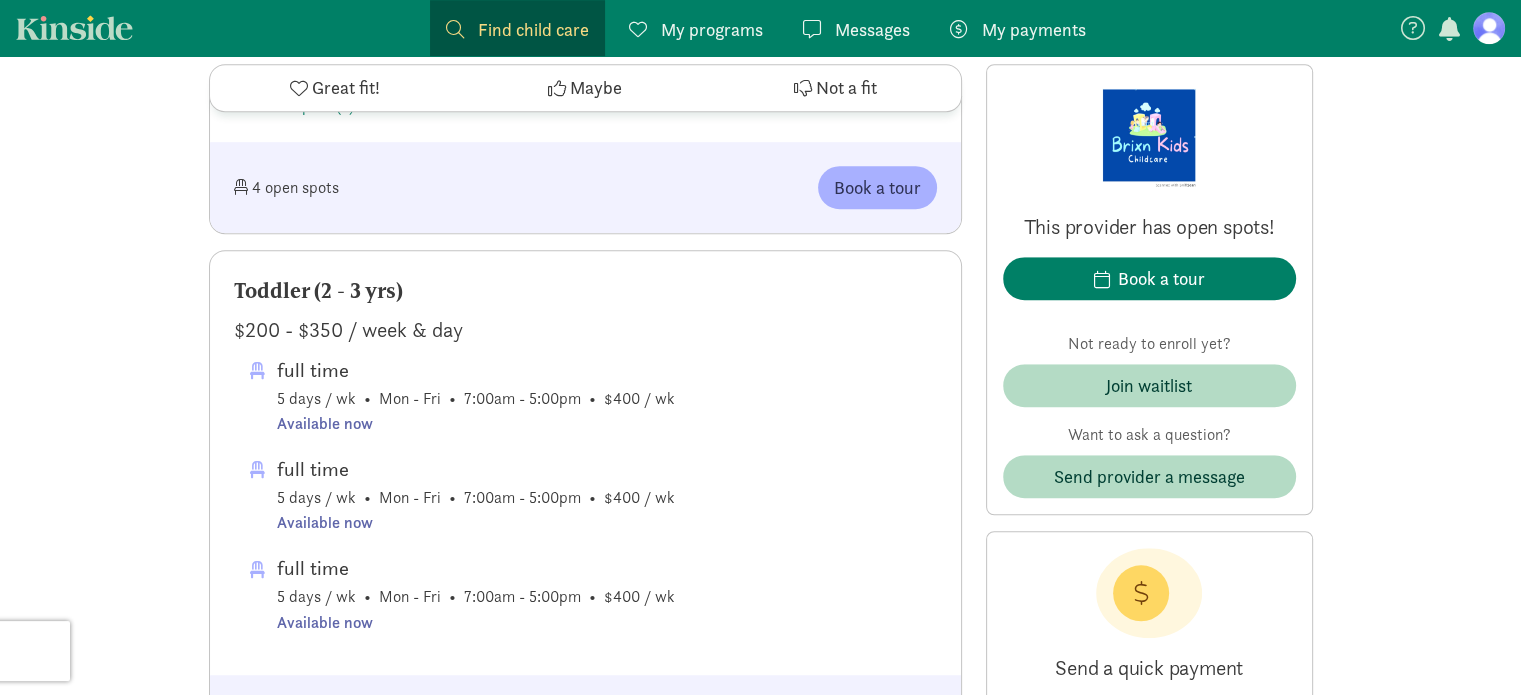 click on "Available now" at bounding box center (476, 424) 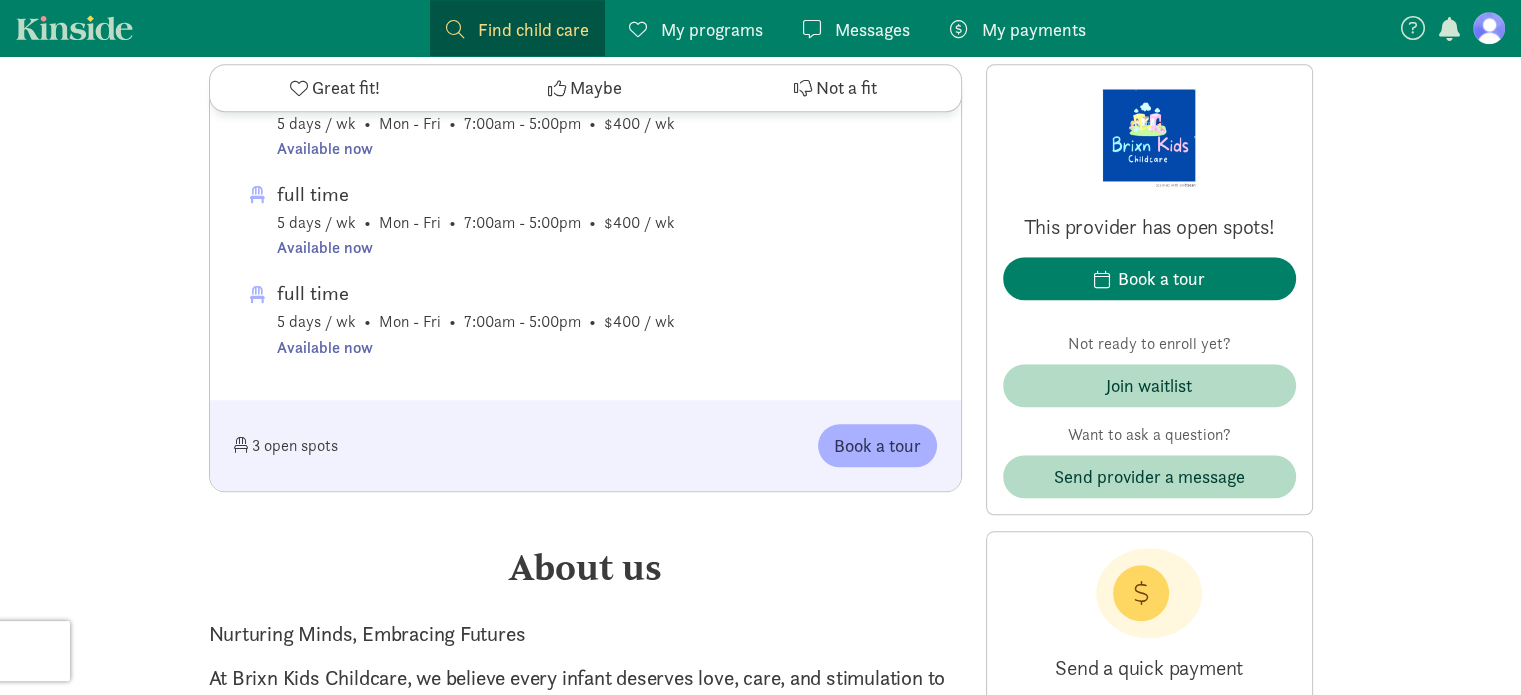 scroll, scrollTop: 1748, scrollLeft: 0, axis: vertical 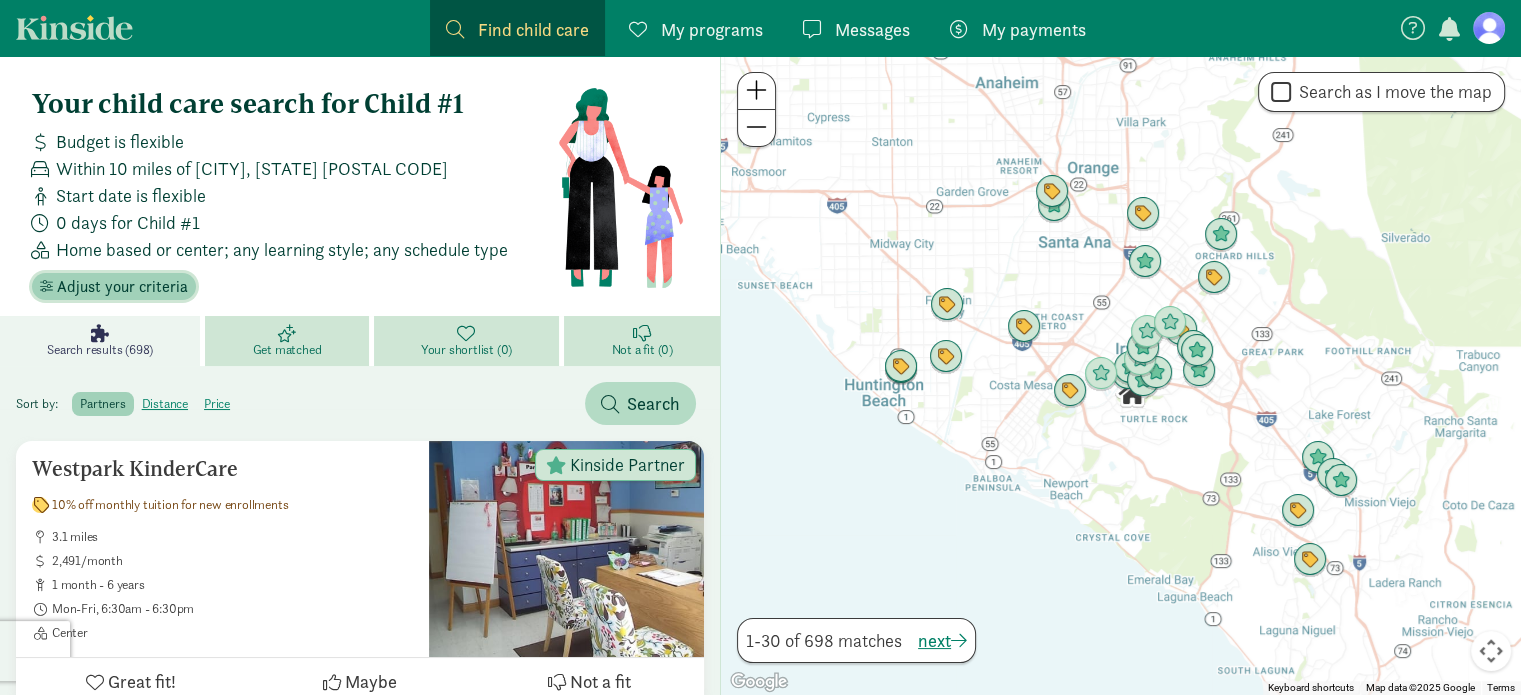 click on "Adjust your criteria" at bounding box center [122, 287] 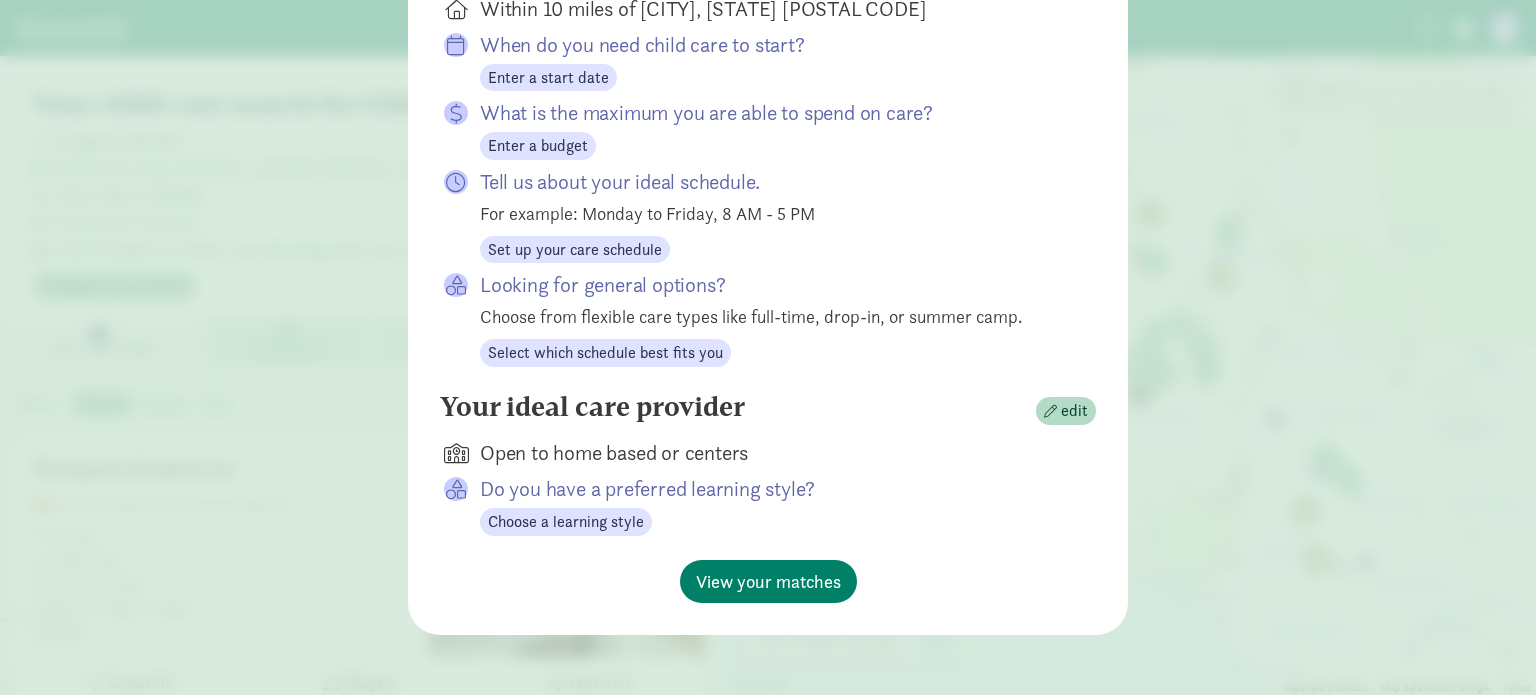 scroll, scrollTop: 374, scrollLeft: 0, axis: vertical 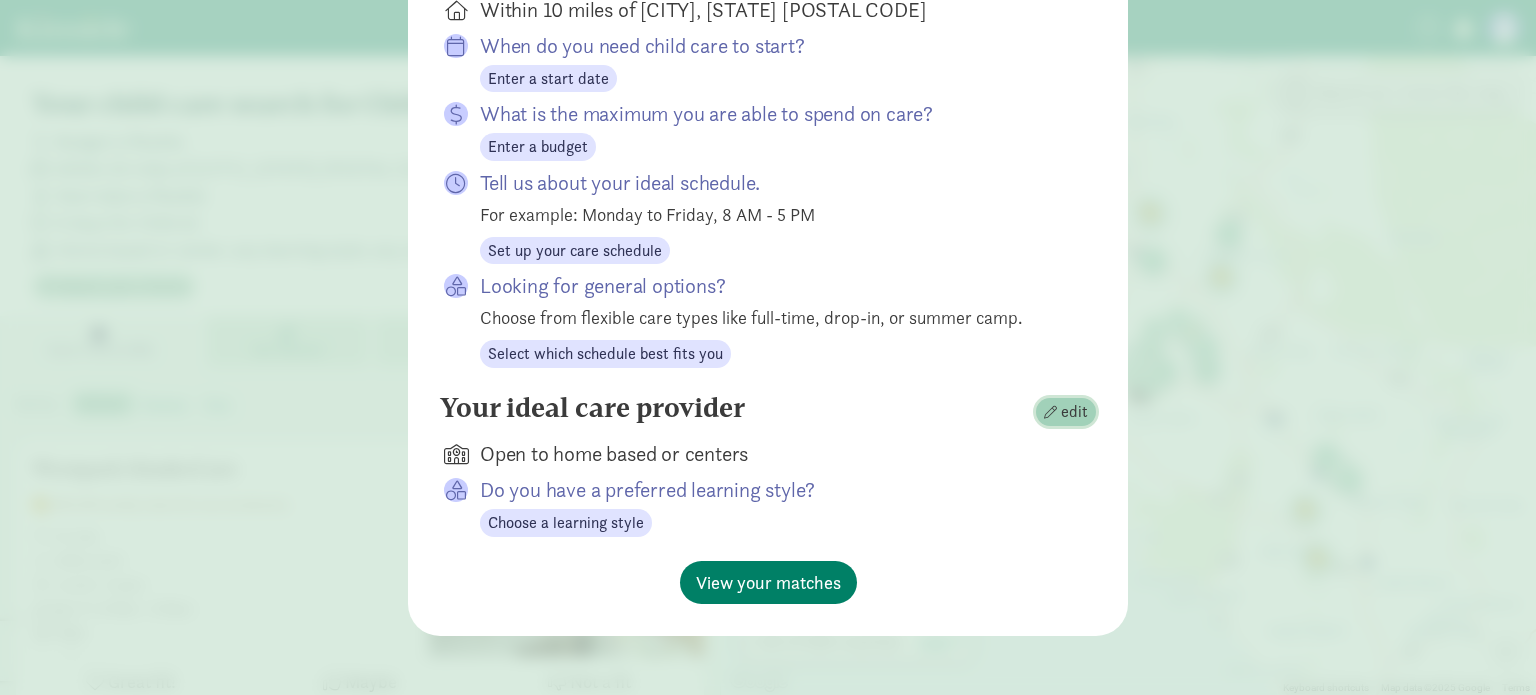 click on "edit" at bounding box center [1066, 412] 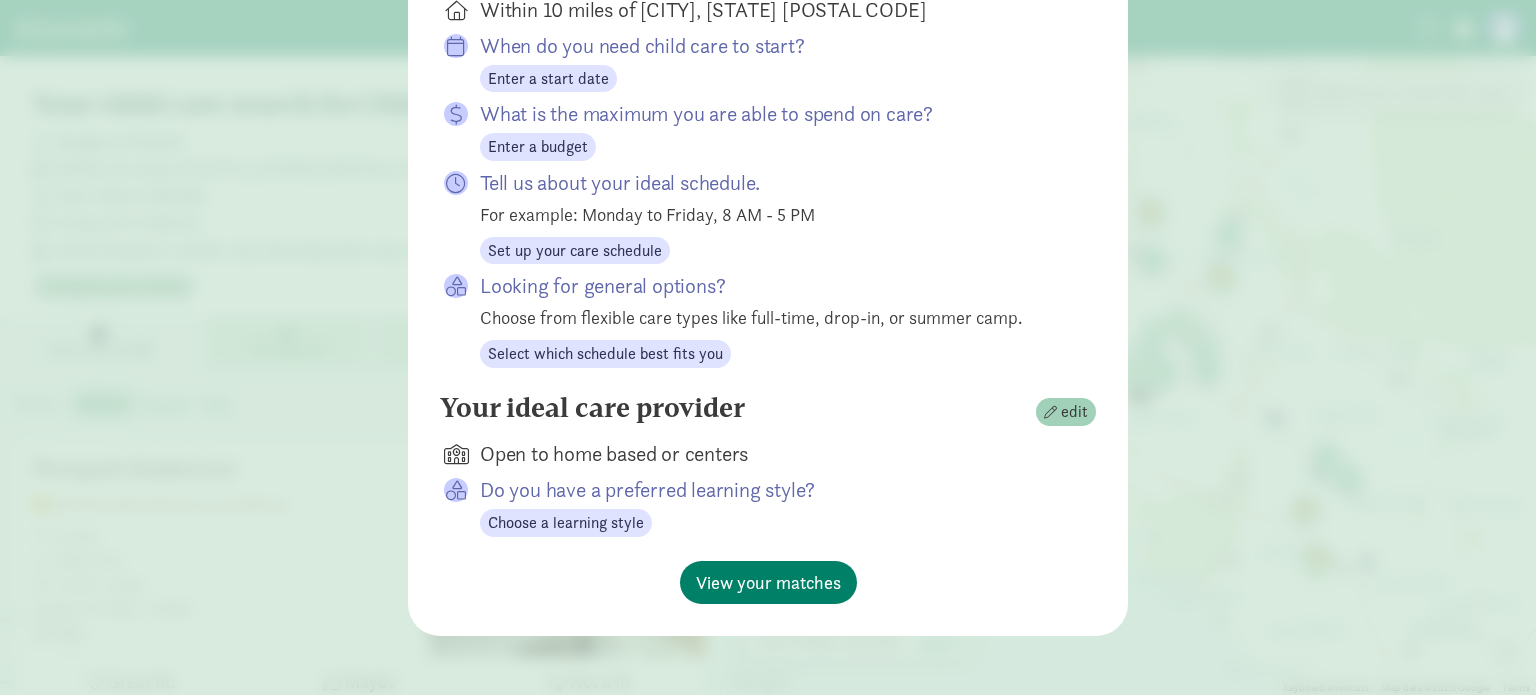 scroll, scrollTop: 192, scrollLeft: 0, axis: vertical 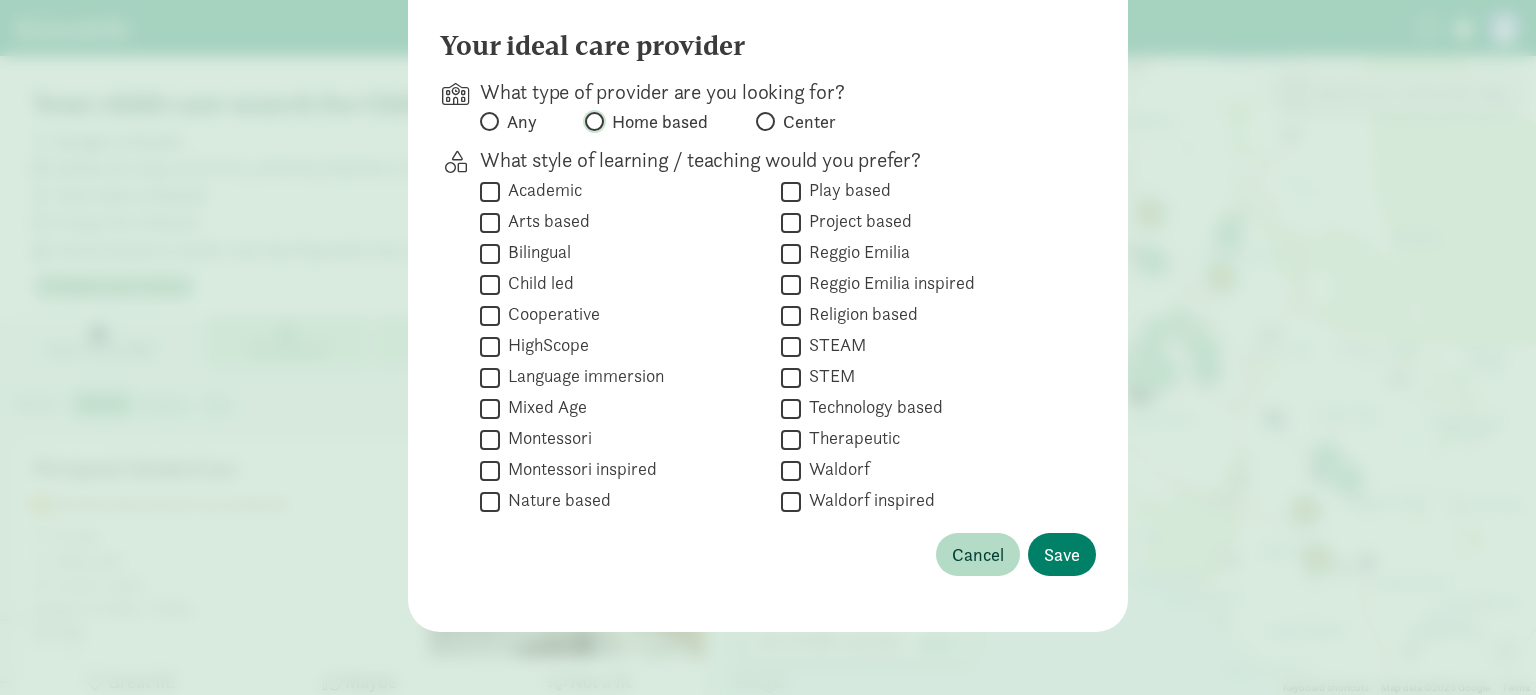 click on "Home based" at bounding box center [591, 121] 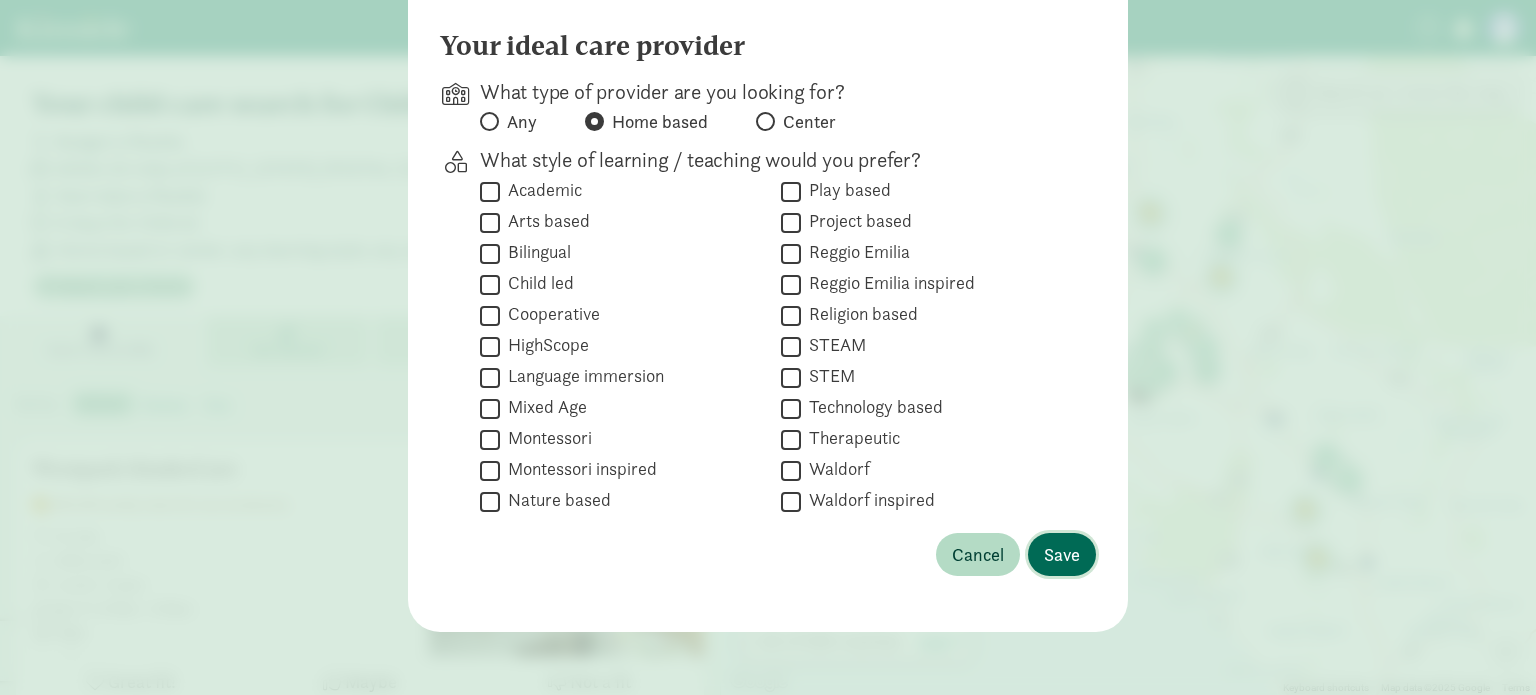click on "Save" at bounding box center (1062, 554) 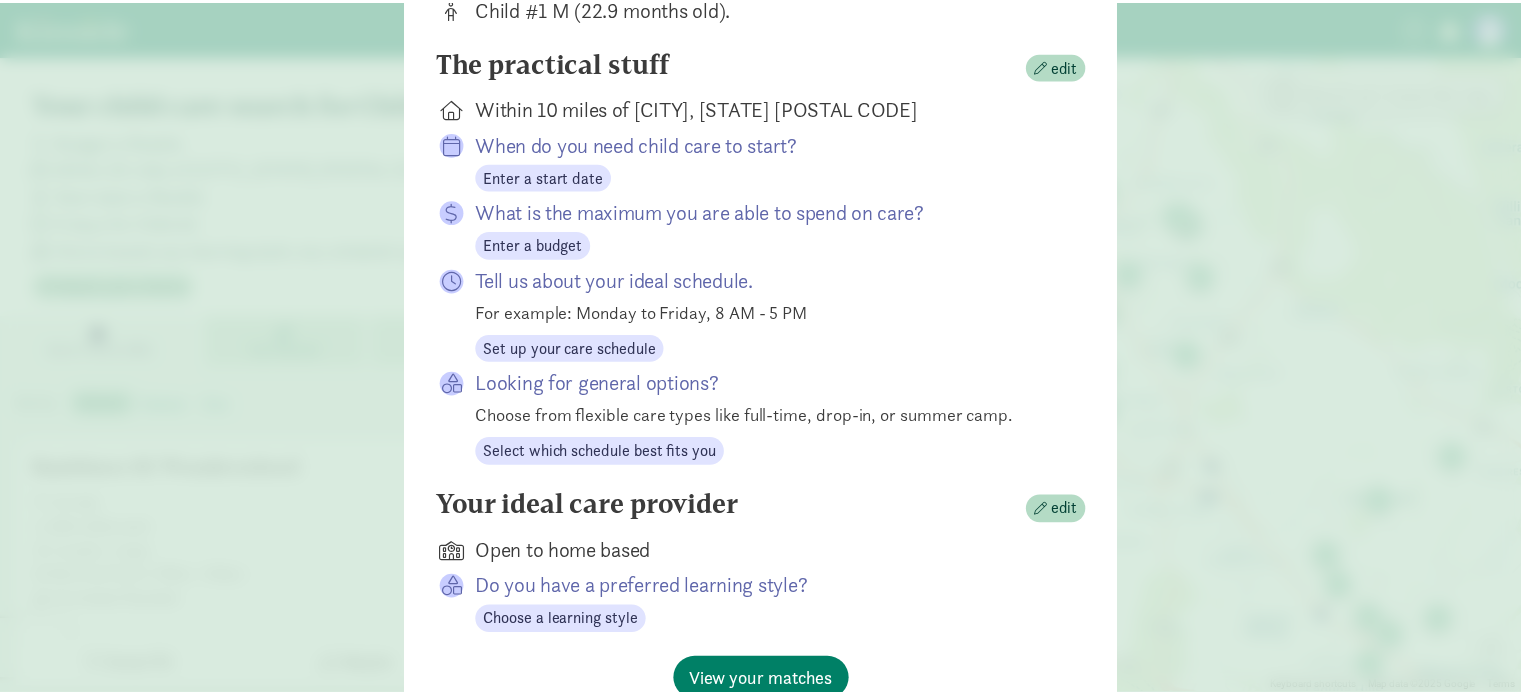 scroll, scrollTop: 375, scrollLeft: 0, axis: vertical 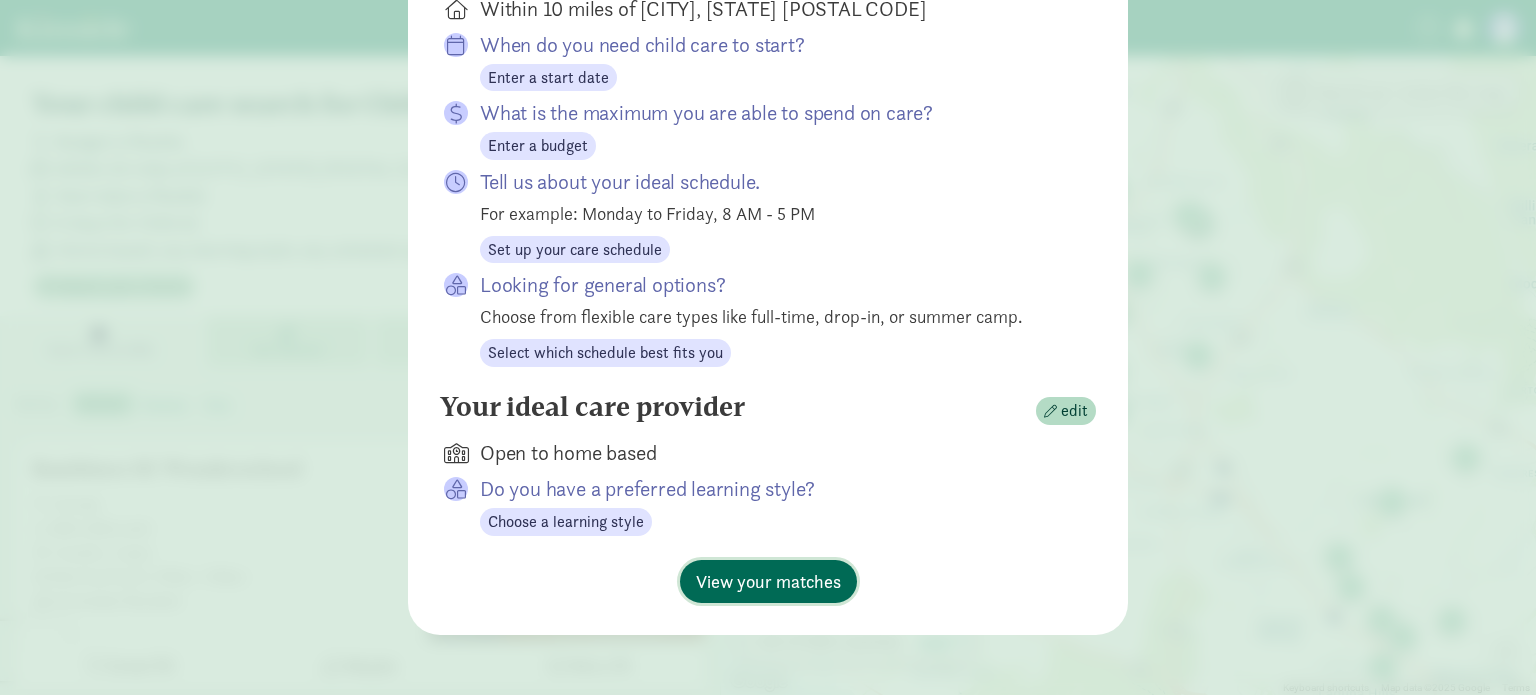 click on "View your matches" at bounding box center (768, 581) 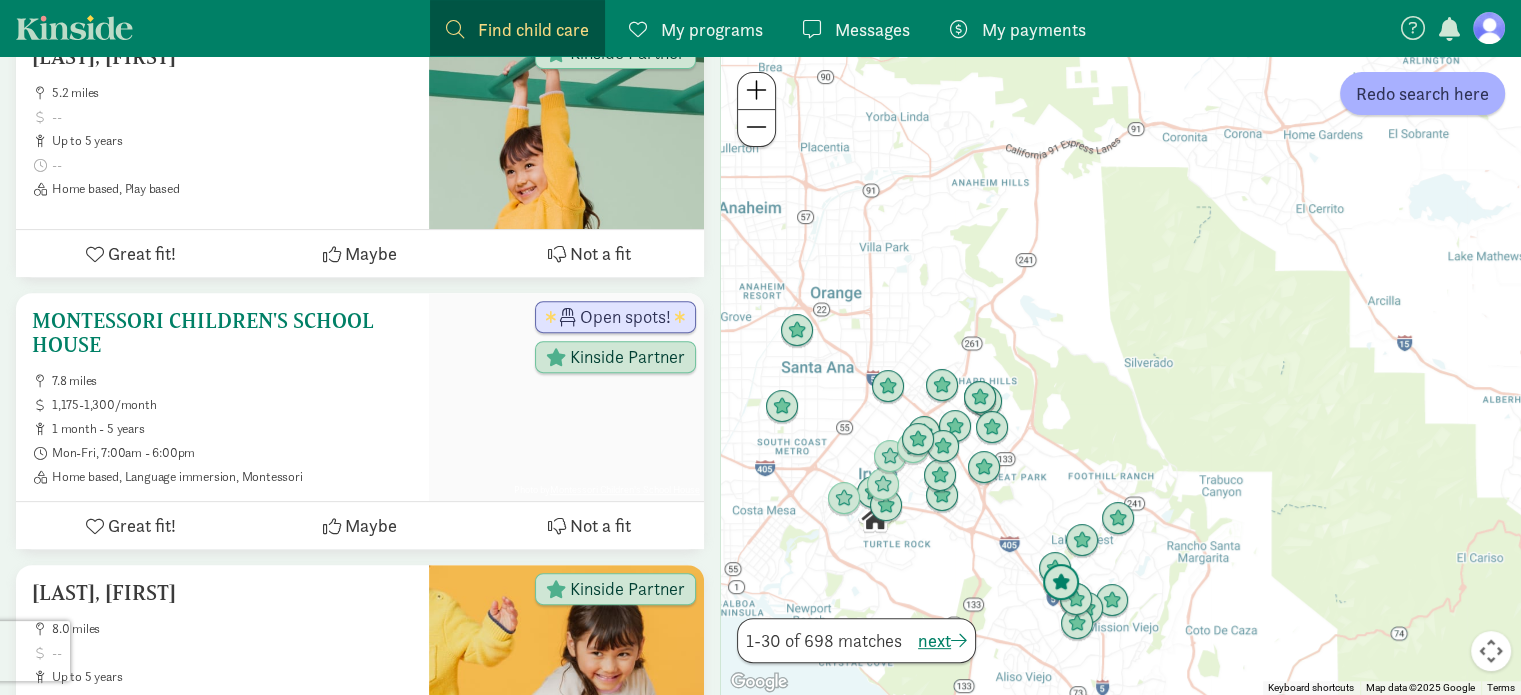 scroll, scrollTop: 680, scrollLeft: 0, axis: vertical 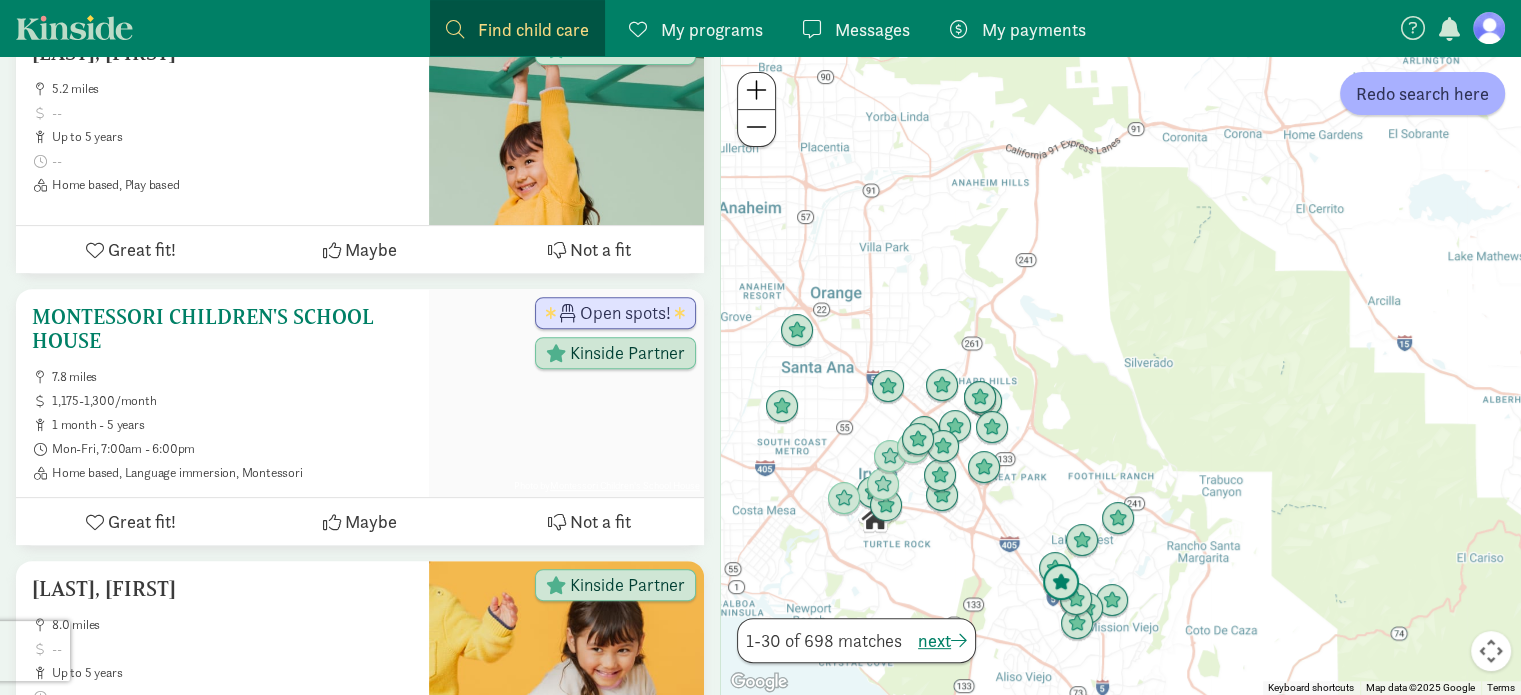 click on "Open spots!" at bounding box center [625, 313] 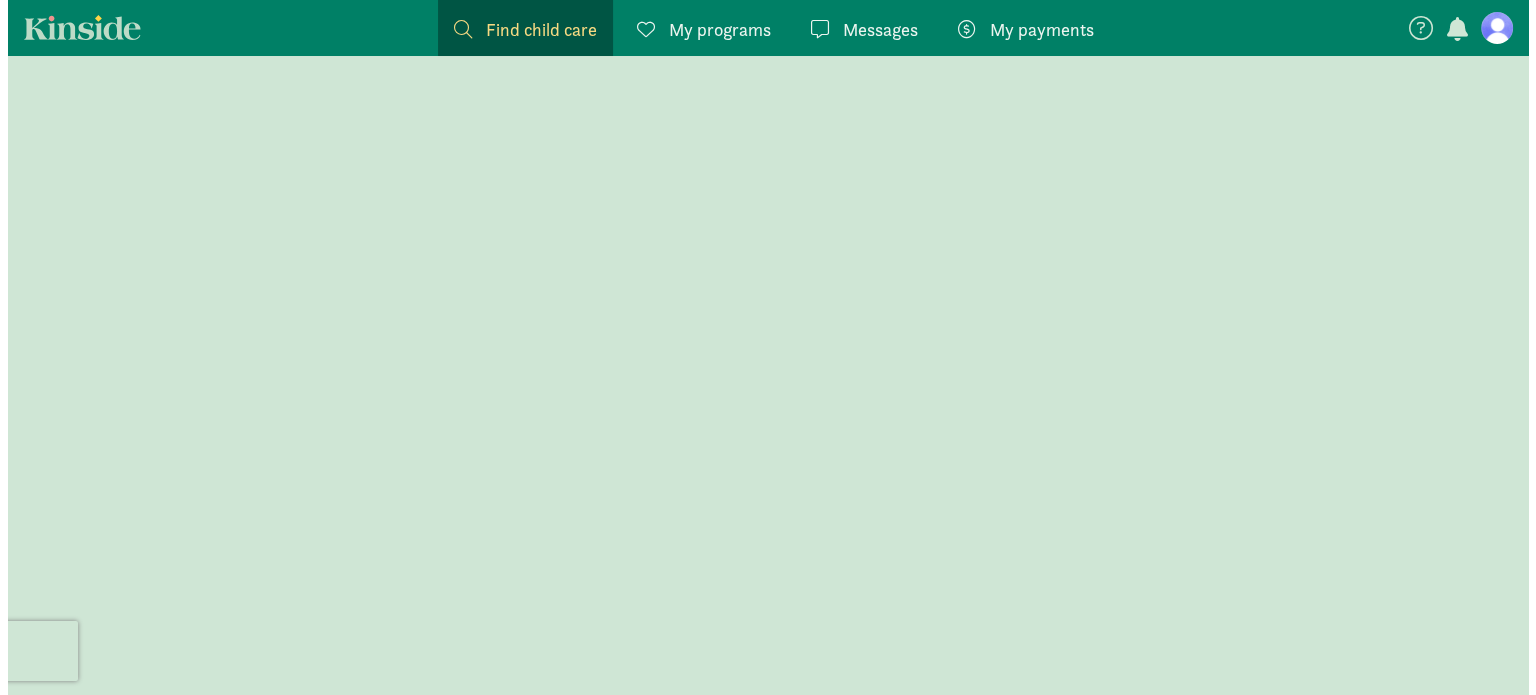 scroll, scrollTop: 0, scrollLeft: 0, axis: both 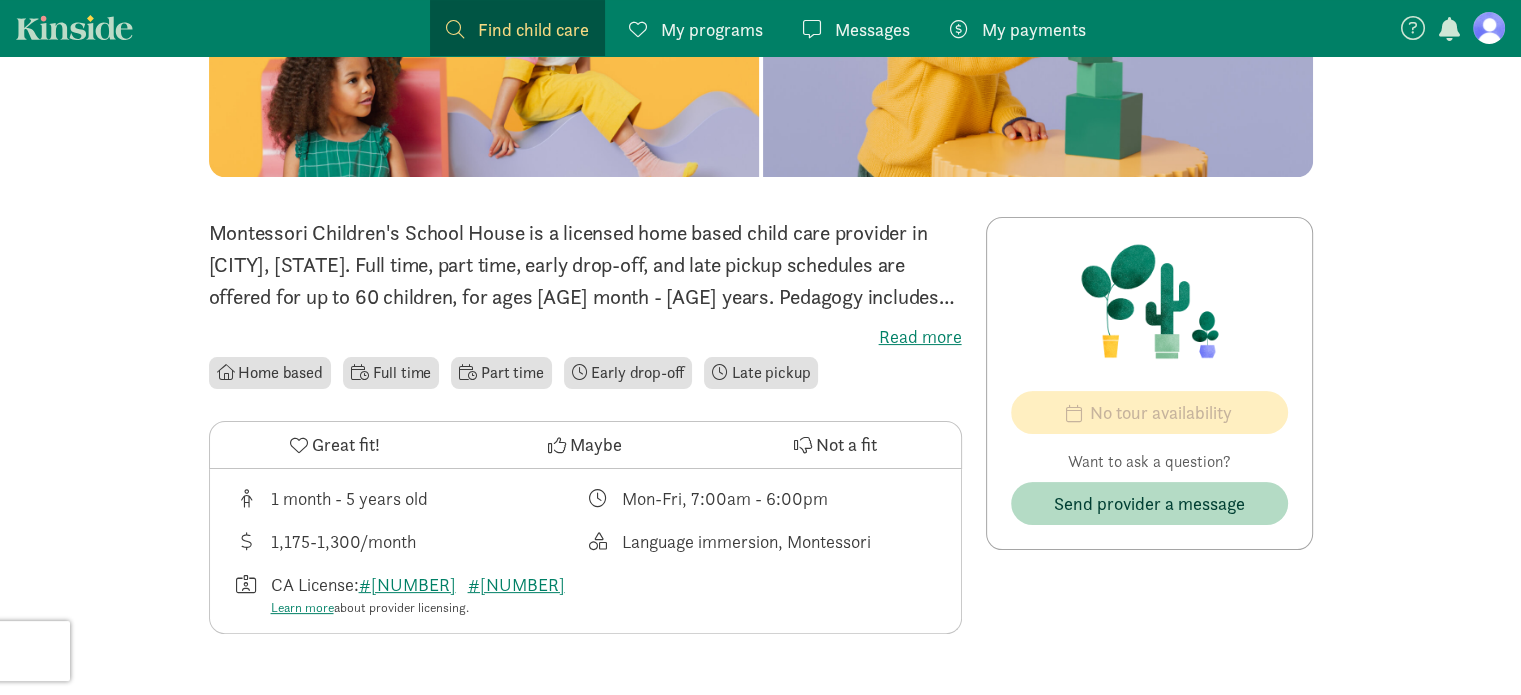 click on "Part time" at bounding box center [501, 373] 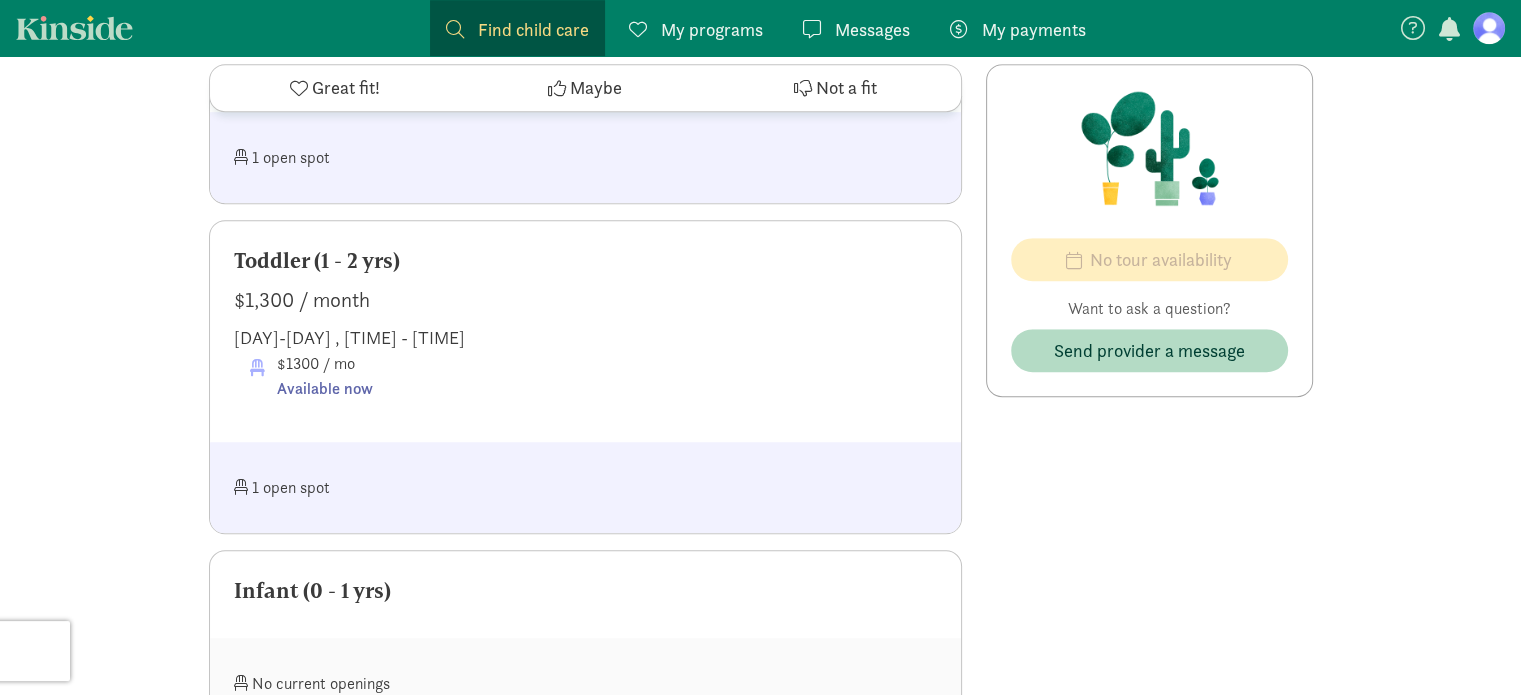 scroll, scrollTop: 1523, scrollLeft: 0, axis: vertical 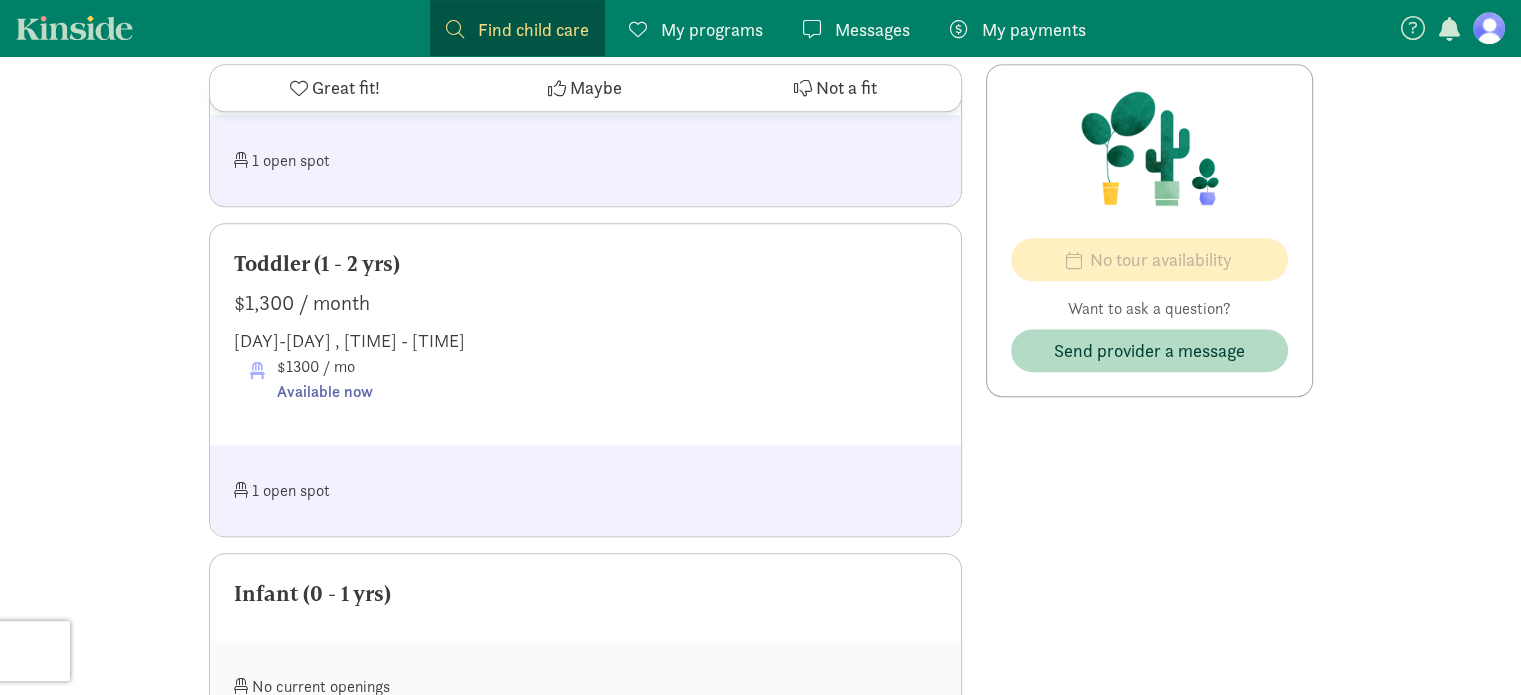 click on "Available now" at bounding box center [325, 392] 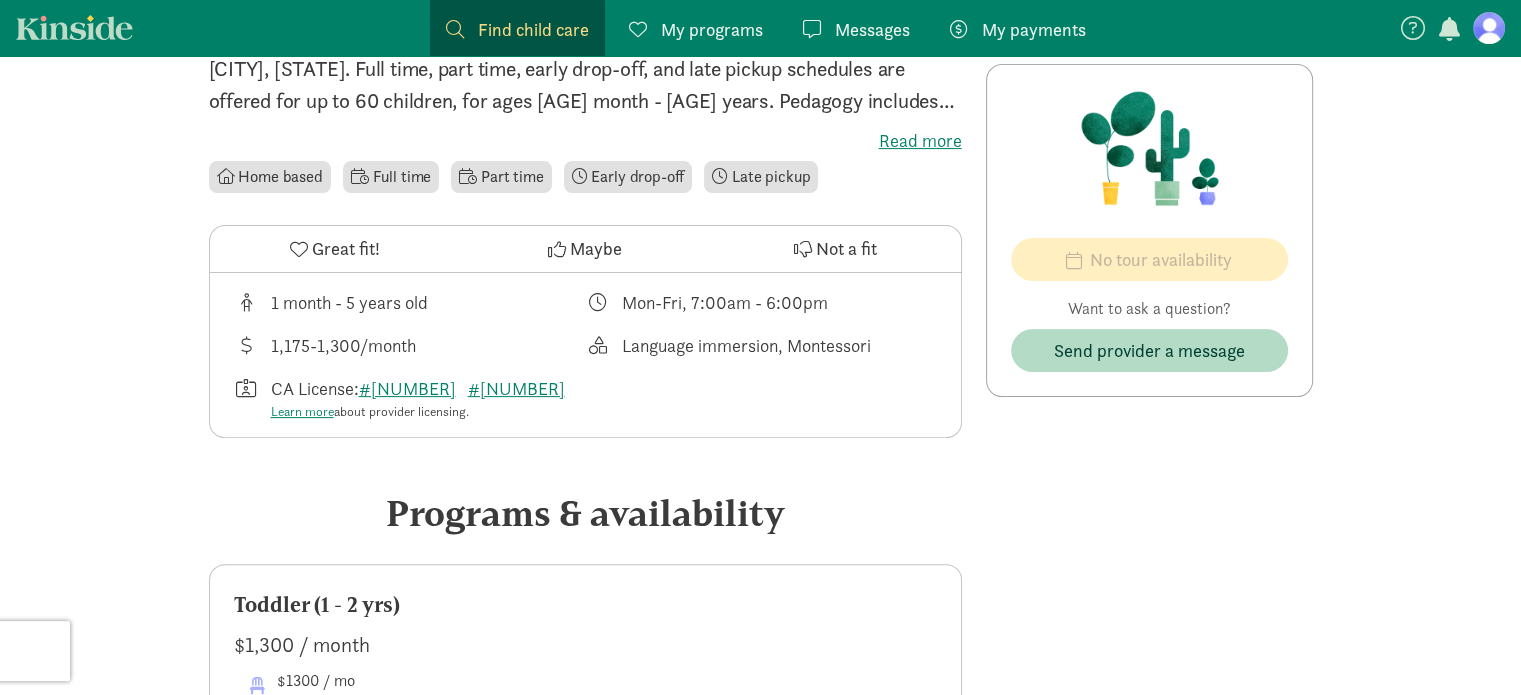 scroll, scrollTop: 544, scrollLeft: 0, axis: vertical 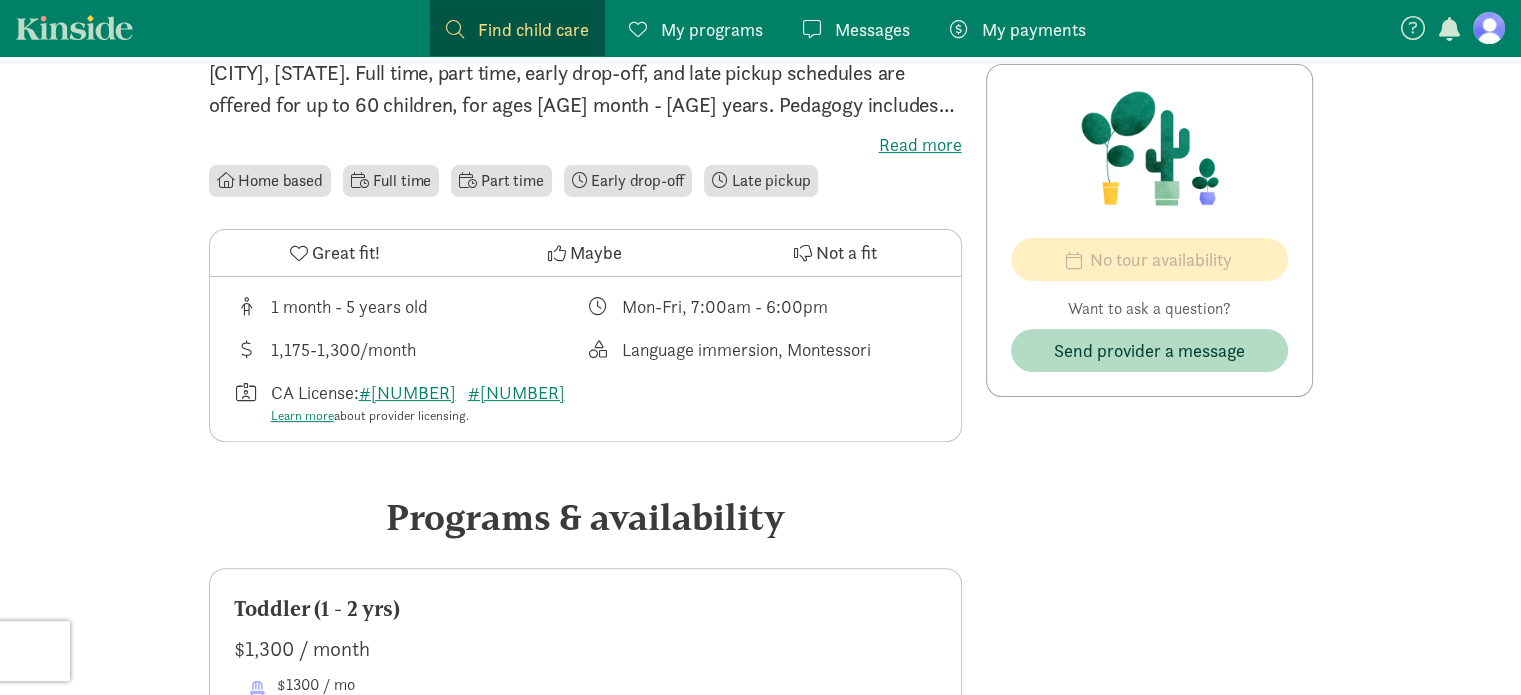 click on "Part time" at bounding box center (501, 181) 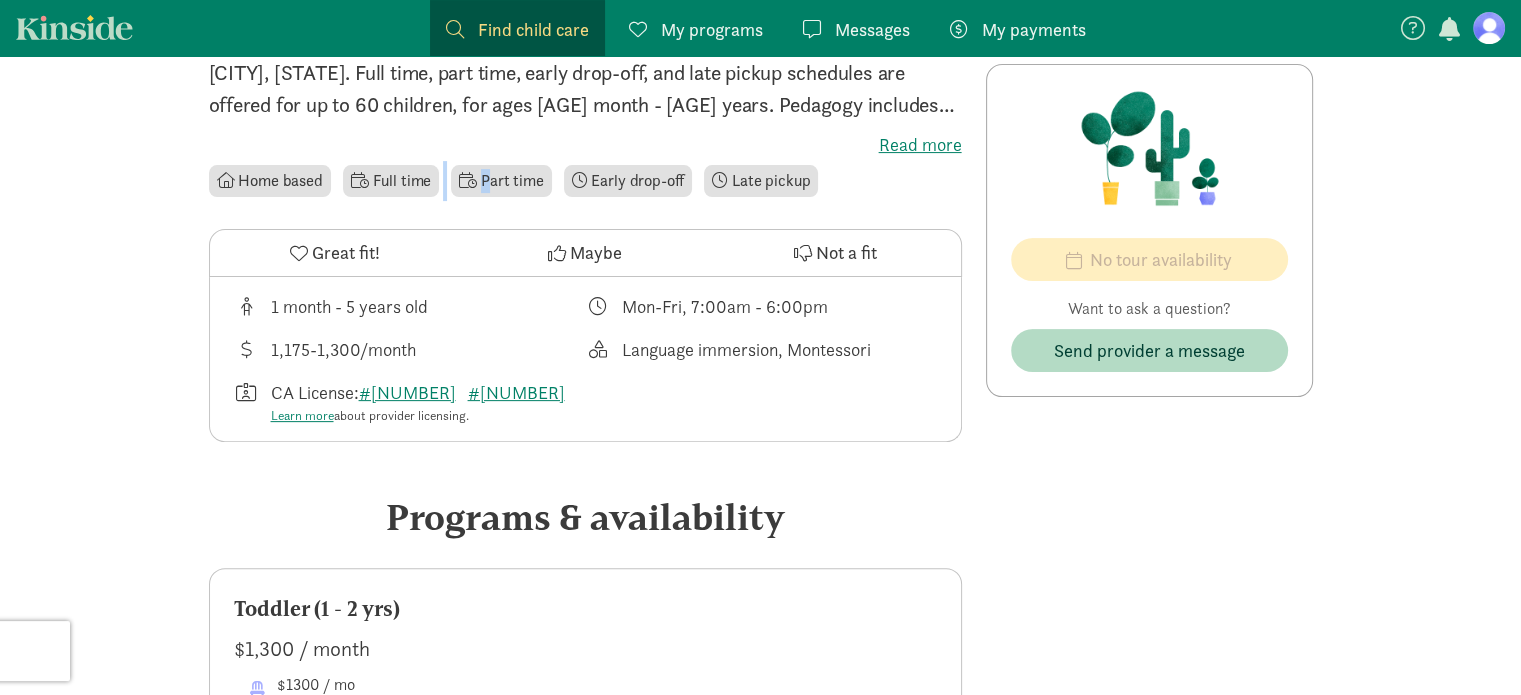 click on "Part time" at bounding box center [501, 181] 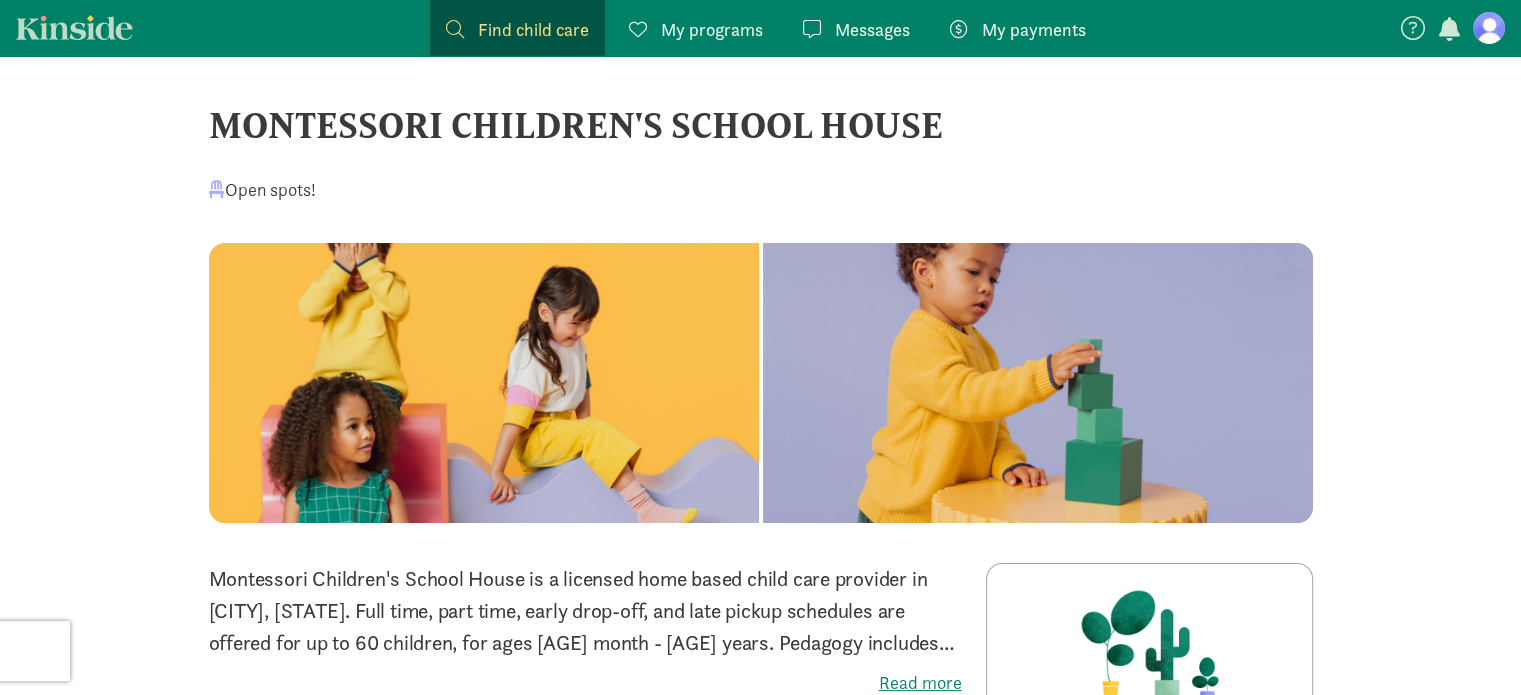scroll, scrollTop: 4, scrollLeft: 0, axis: vertical 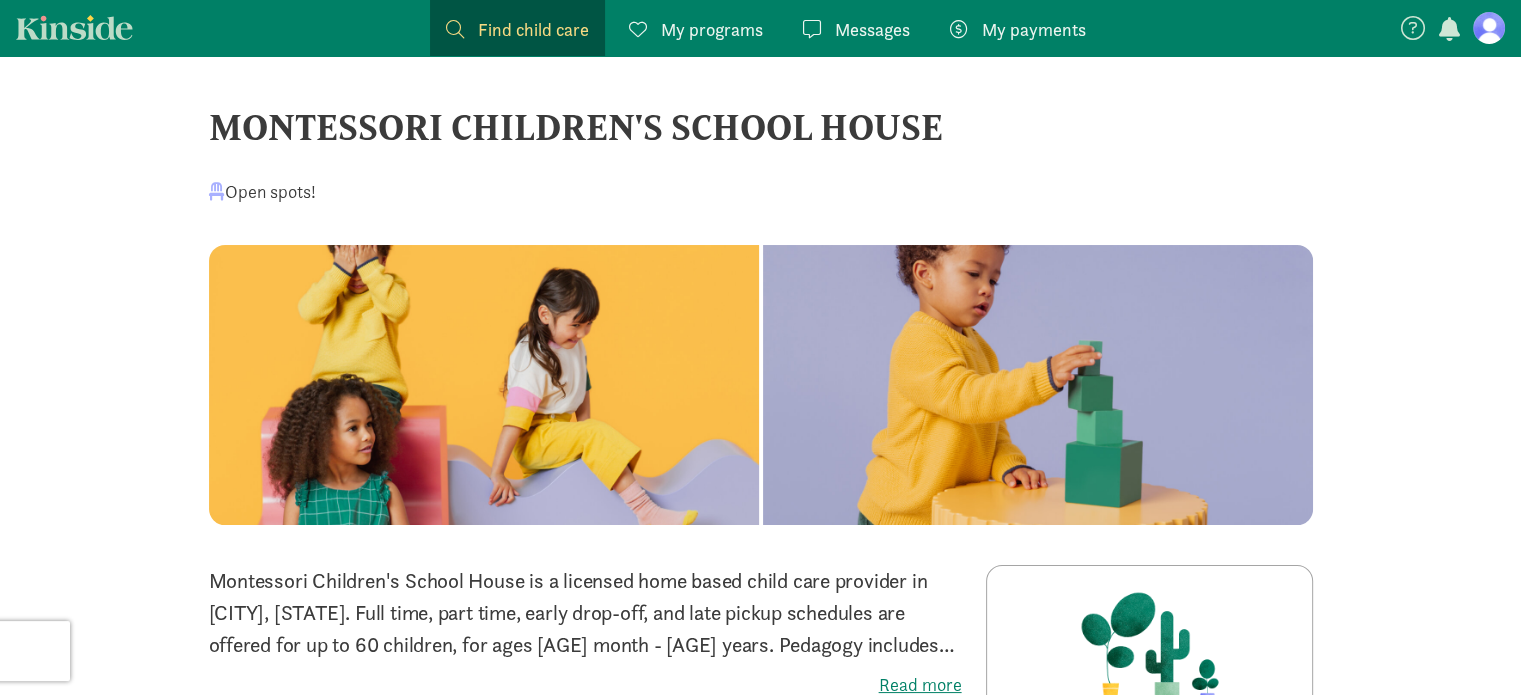 click on "Open spots!" at bounding box center (761, 191) 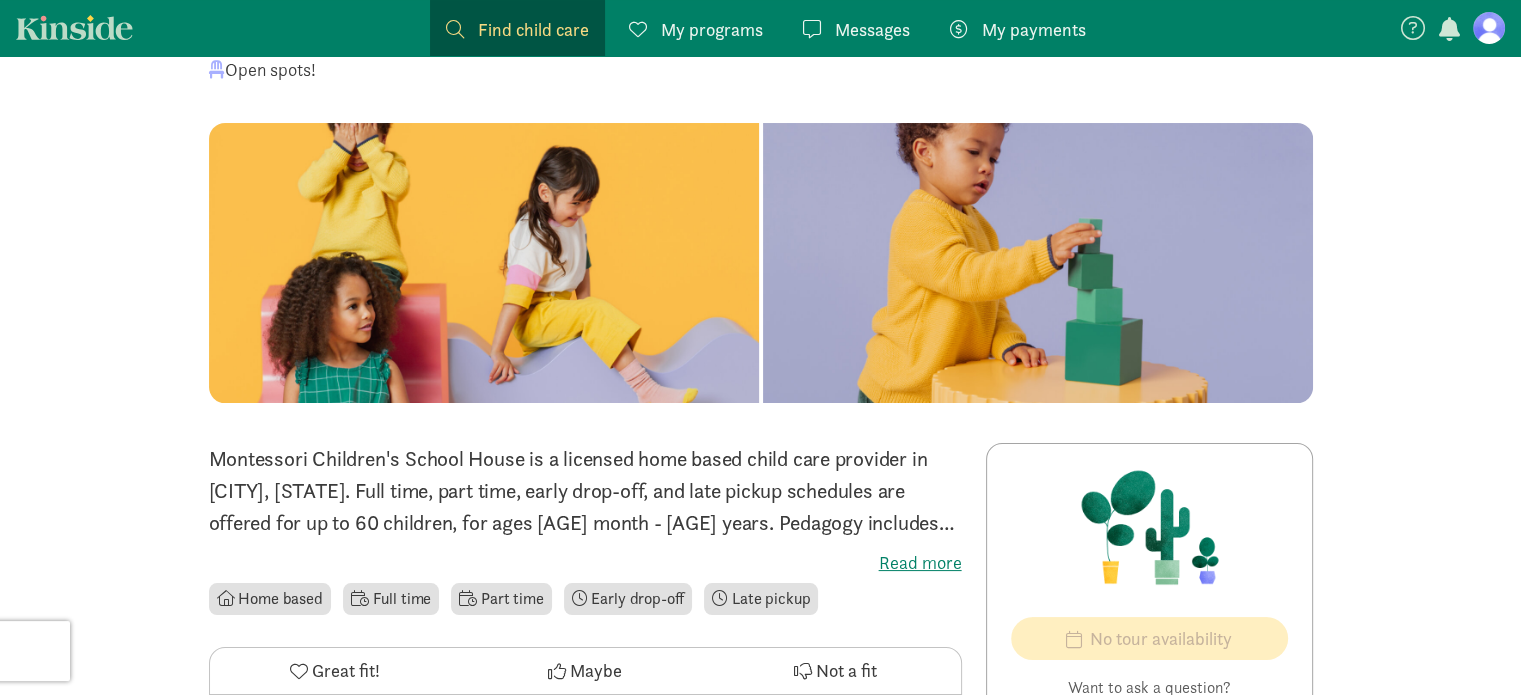 scroll, scrollTop: 124, scrollLeft: 0, axis: vertical 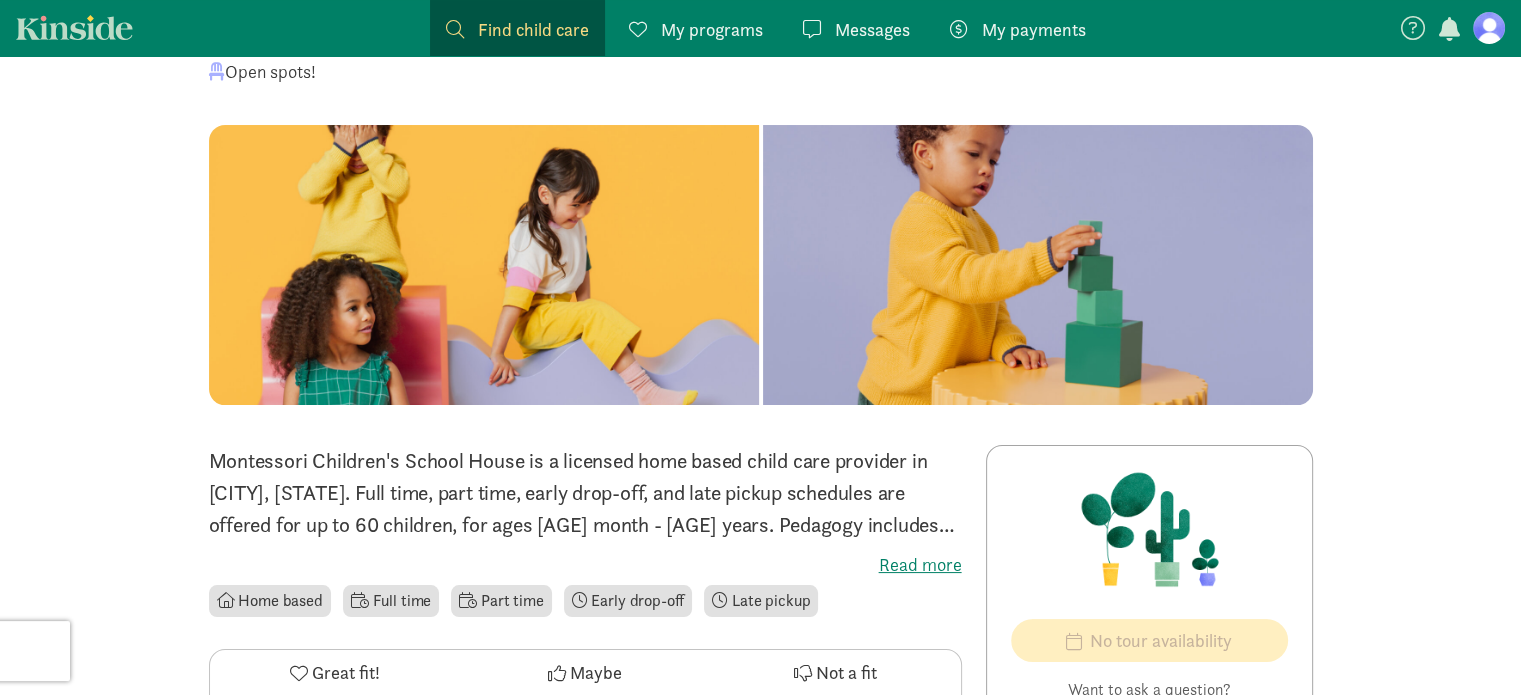 click on "My payments" at bounding box center [1034, 29] 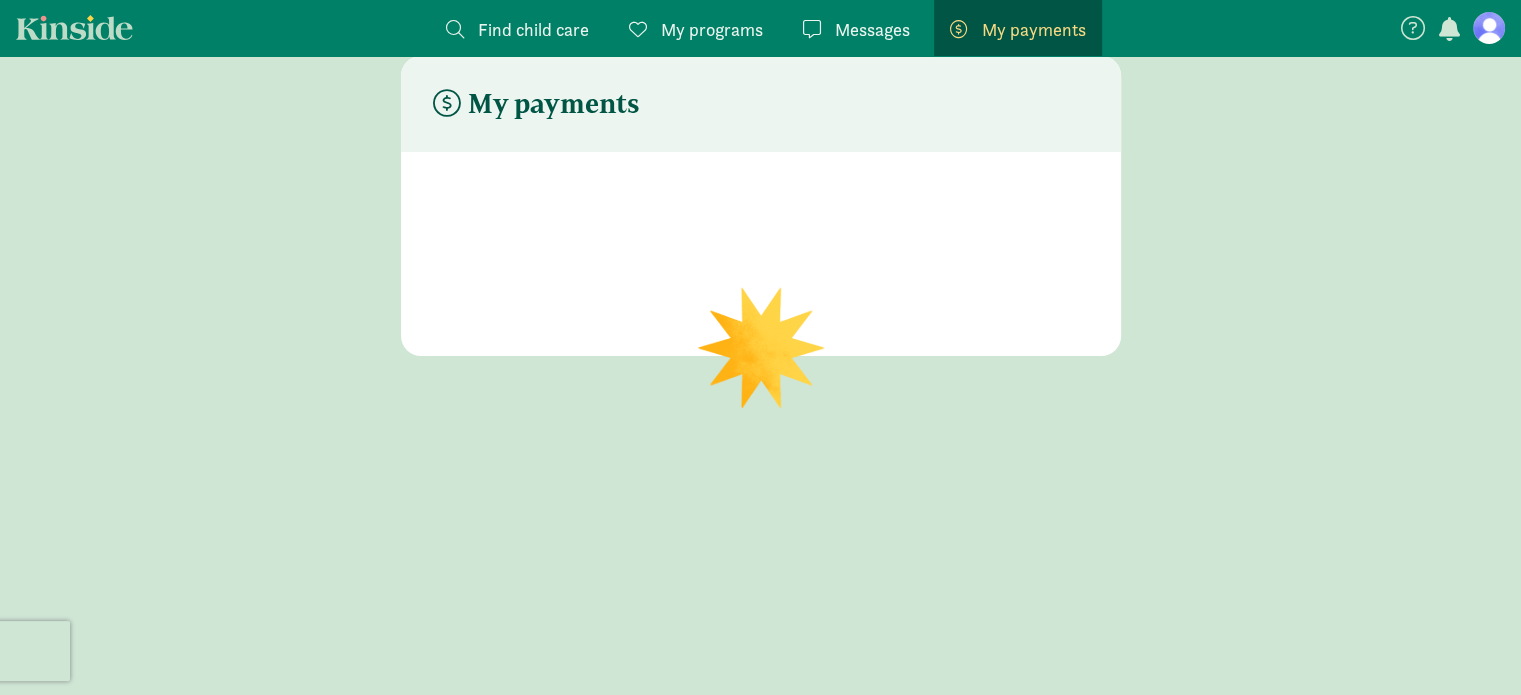 scroll, scrollTop: 40, scrollLeft: 0, axis: vertical 